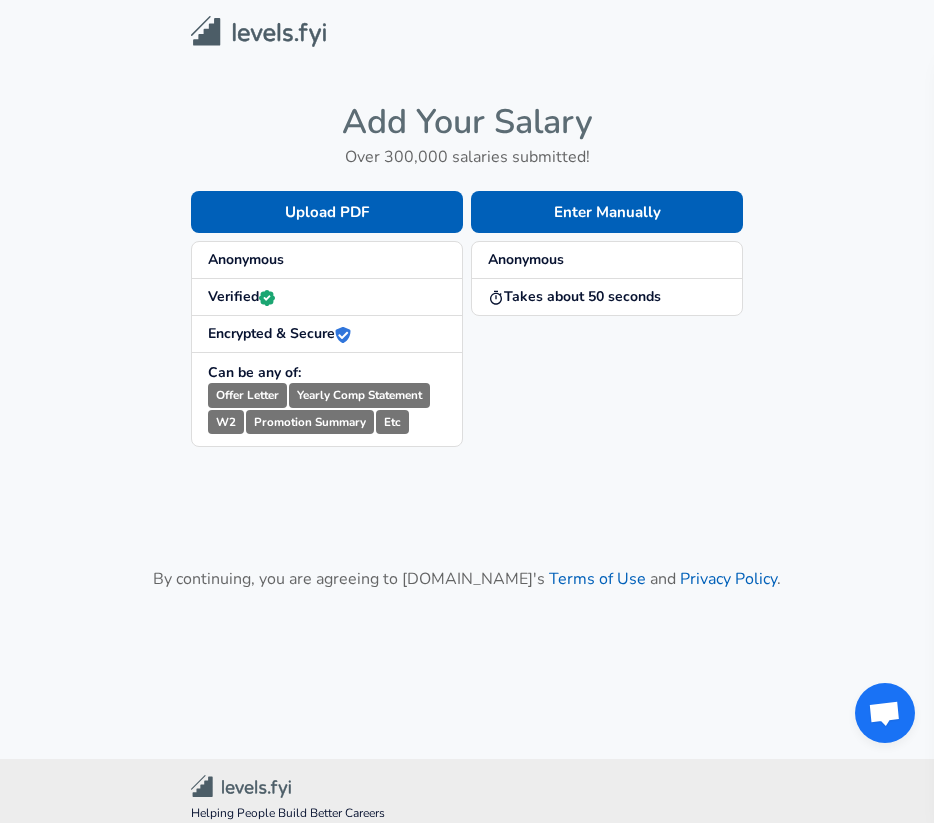 scroll, scrollTop: 0, scrollLeft: 0, axis: both 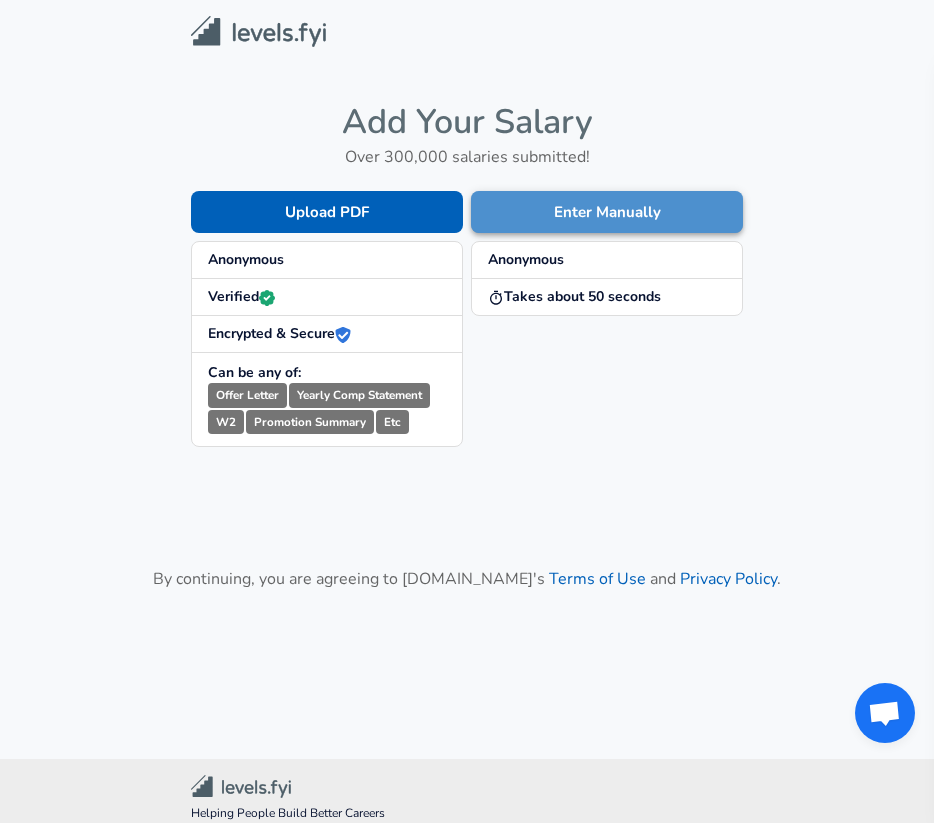 click on "Enter Manually" at bounding box center [607, 212] 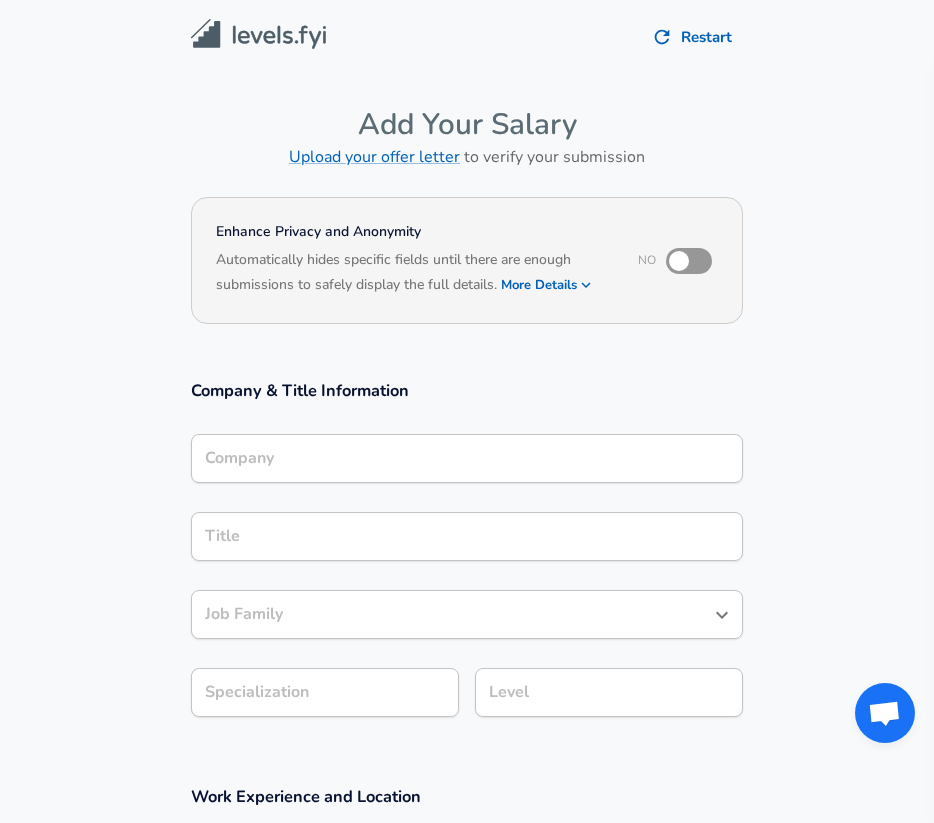 scroll, scrollTop: 20, scrollLeft: 0, axis: vertical 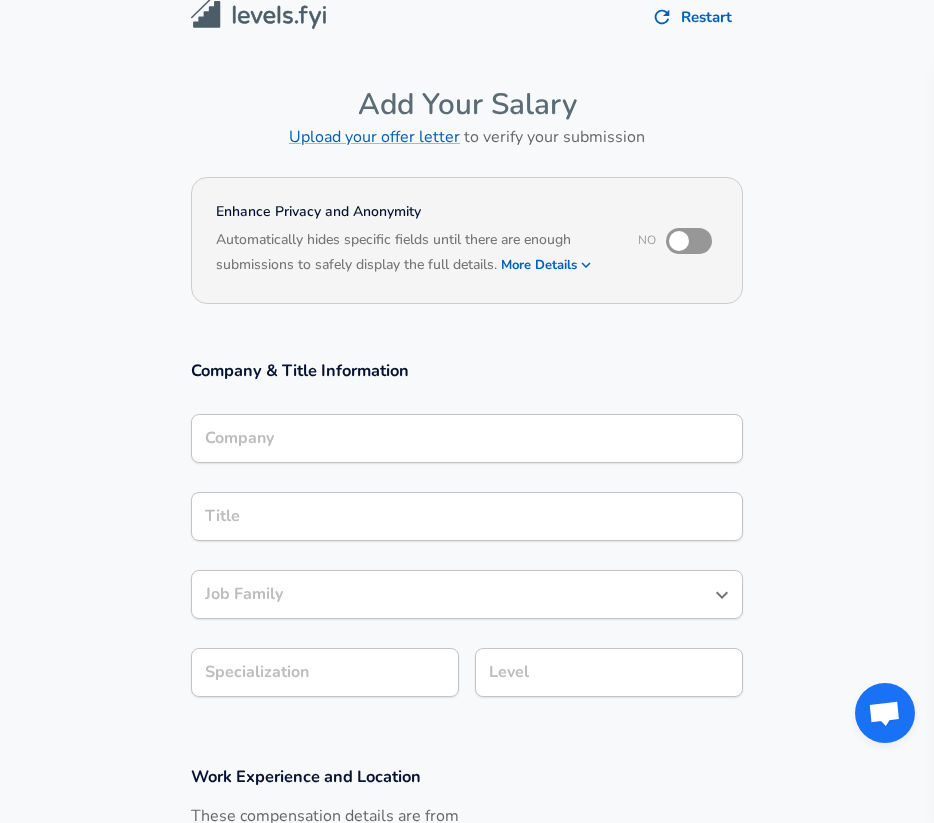click on "Company" at bounding box center (467, 438) 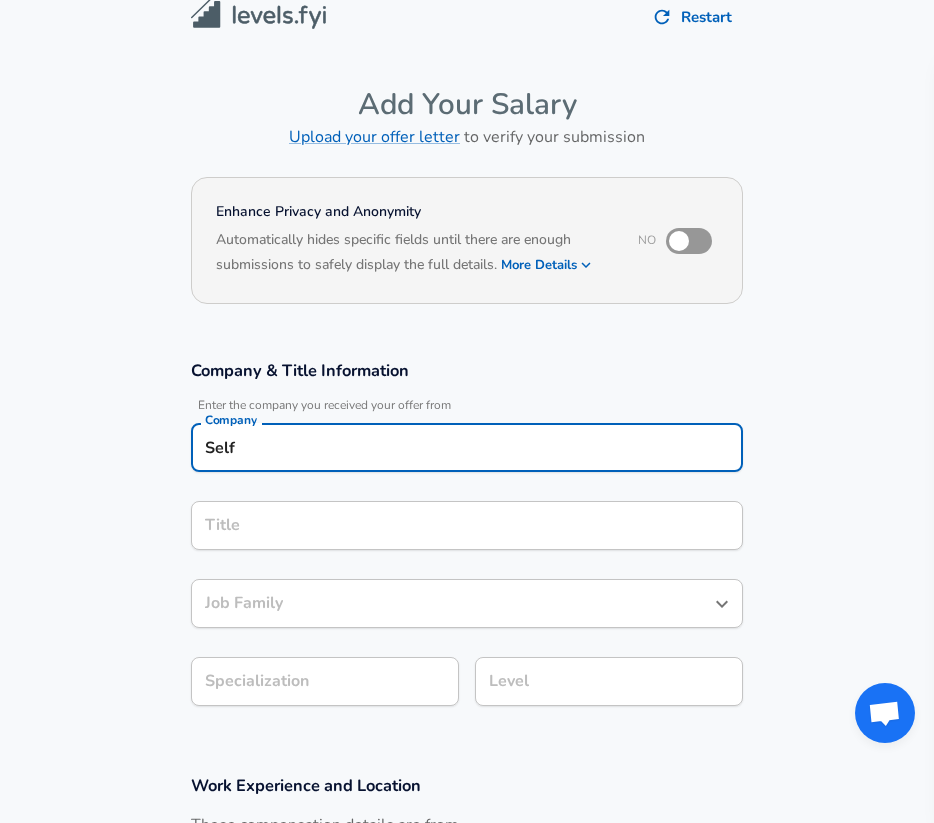 click on "Company & Title Information   Enter the company you received your offer from Company Self Company Title Title Job Family Job Family Specialization Specialization Level Level" at bounding box center (467, 539) 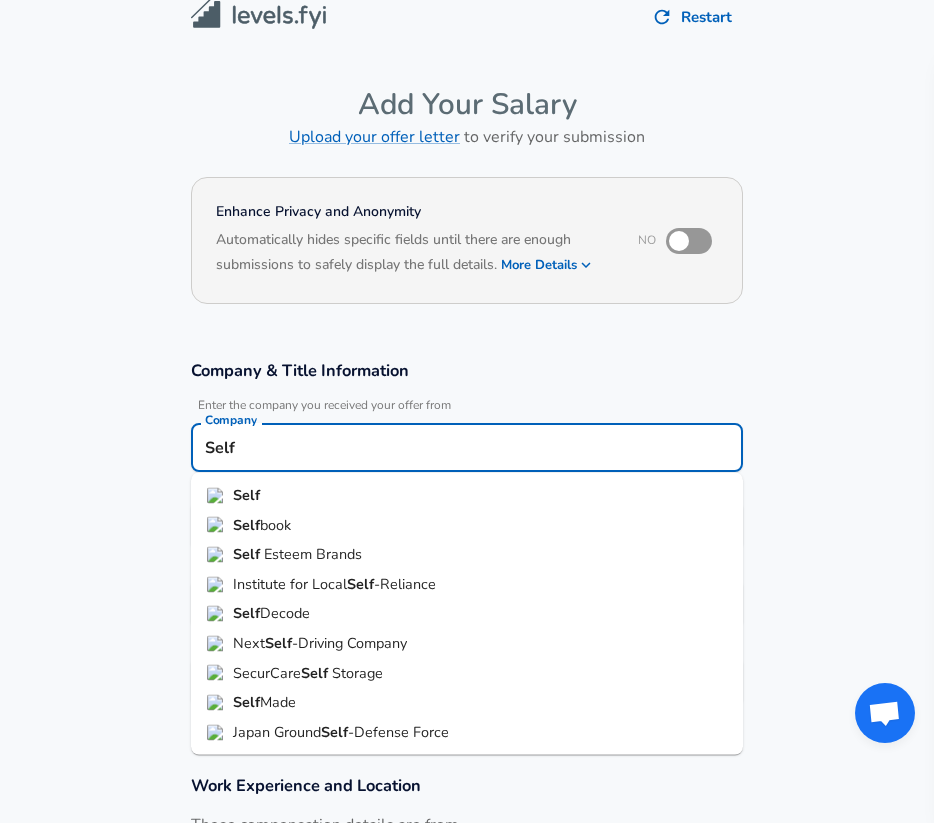 click on "Self" at bounding box center [467, 447] 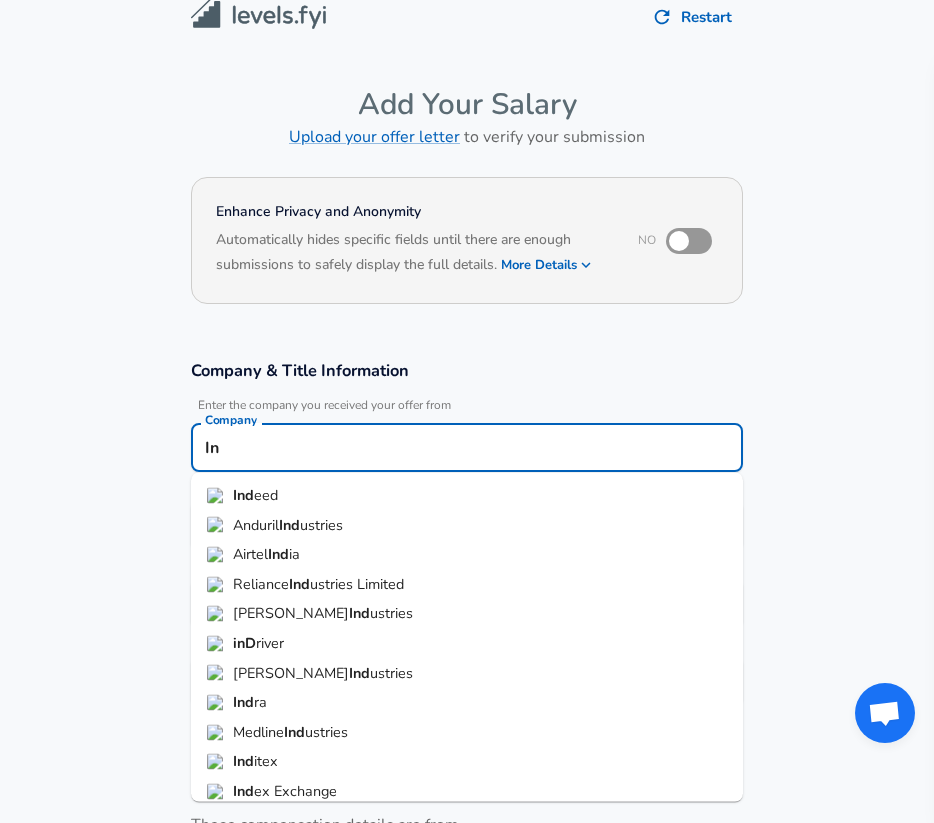 type on "I" 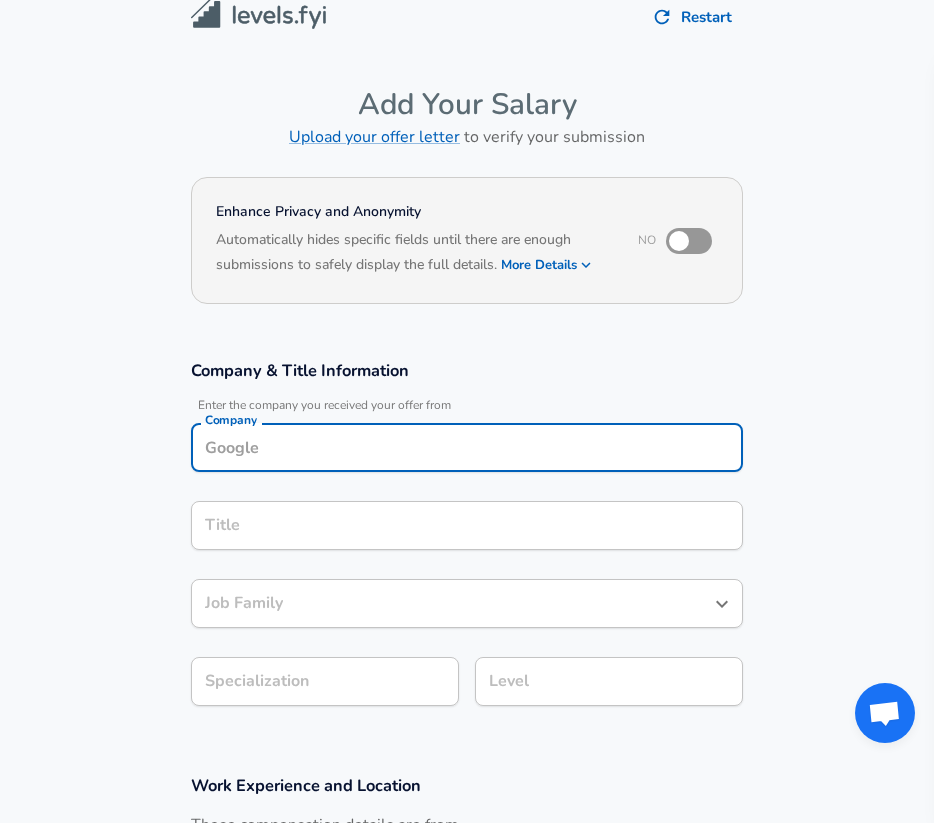 scroll, scrollTop: 60, scrollLeft: 0, axis: vertical 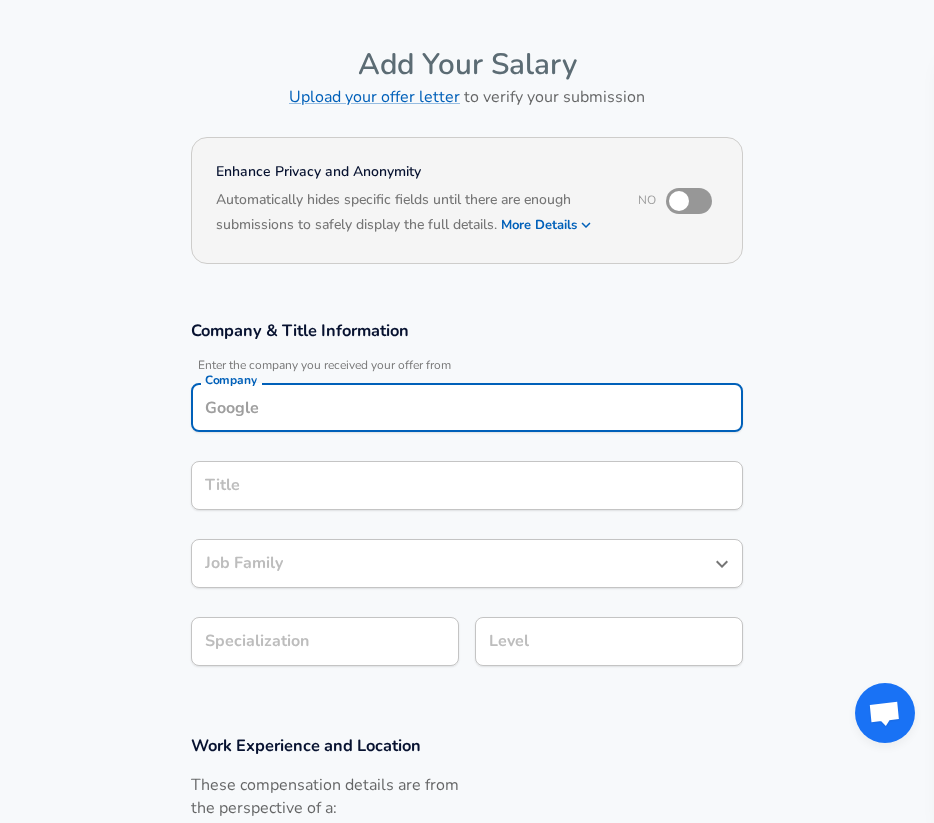 click on "Title" at bounding box center [467, 485] 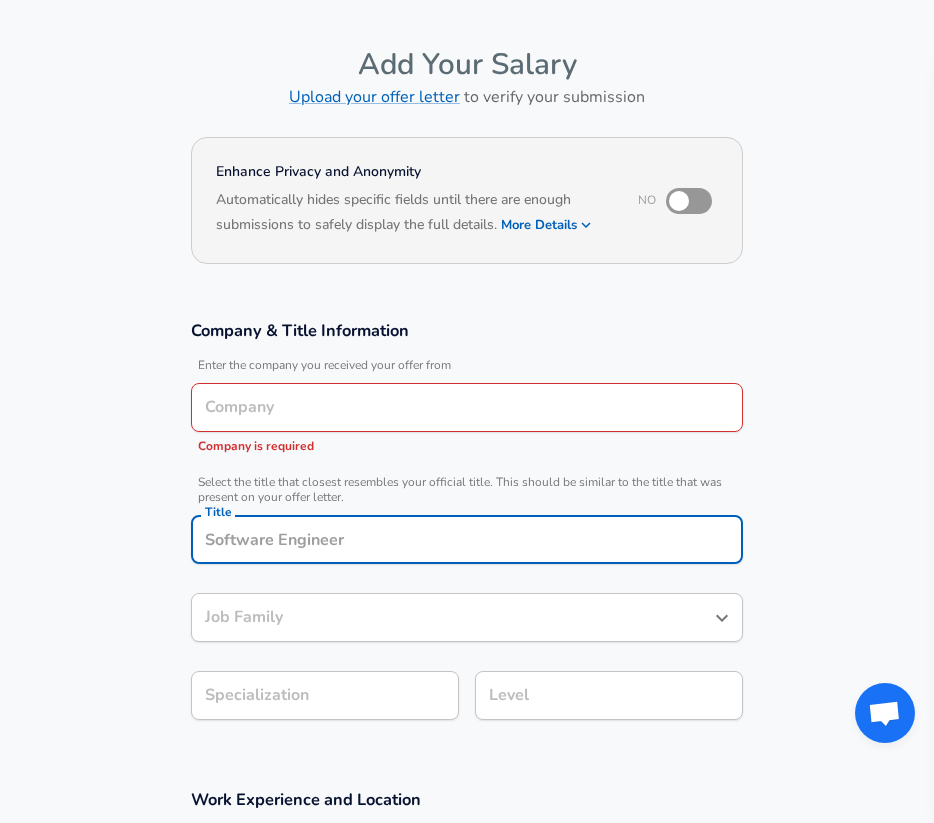 click on "Company" at bounding box center [467, 407] 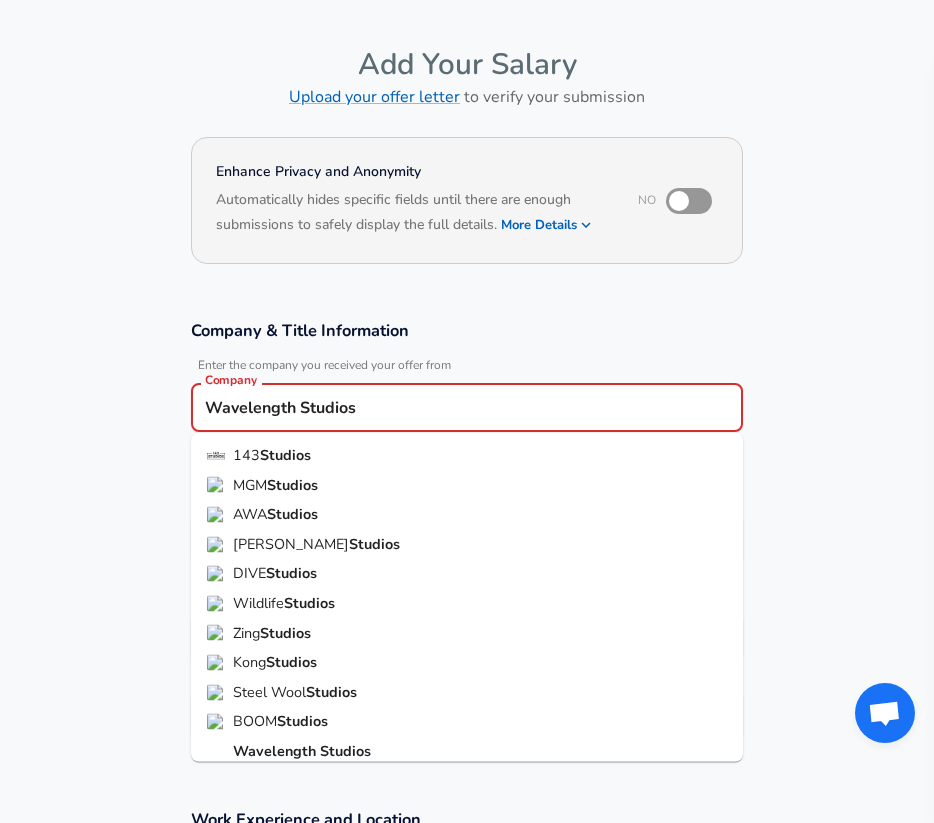 scroll, scrollTop: 12, scrollLeft: 0, axis: vertical 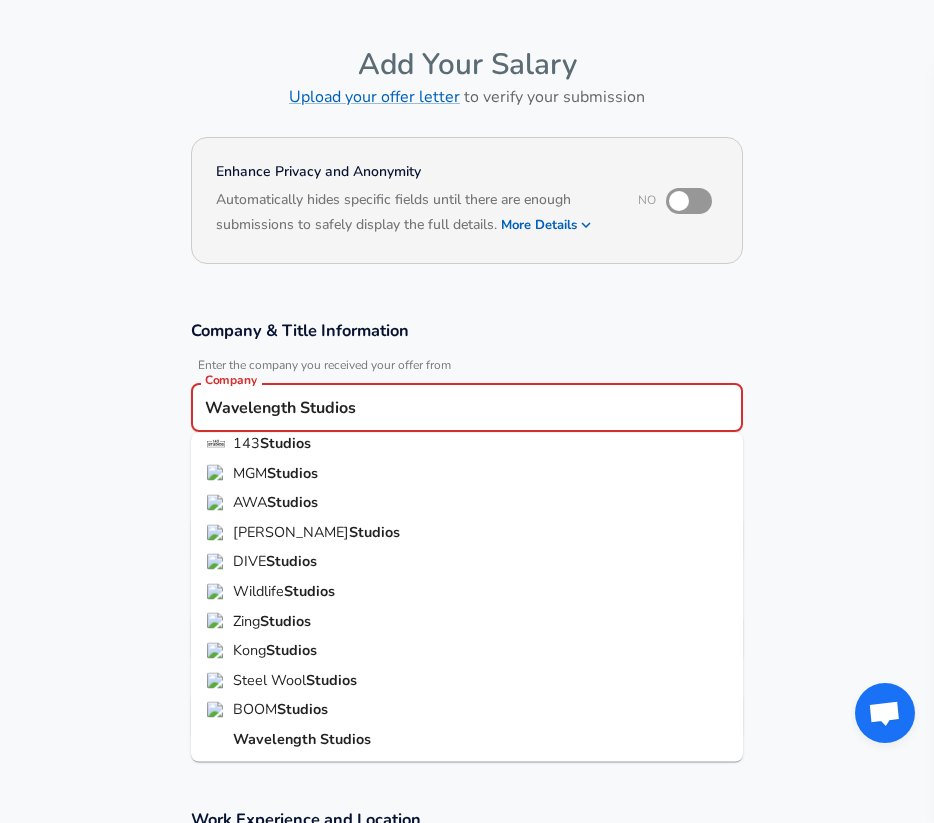 click on "Wavelength" at bounding box center [276, 739] 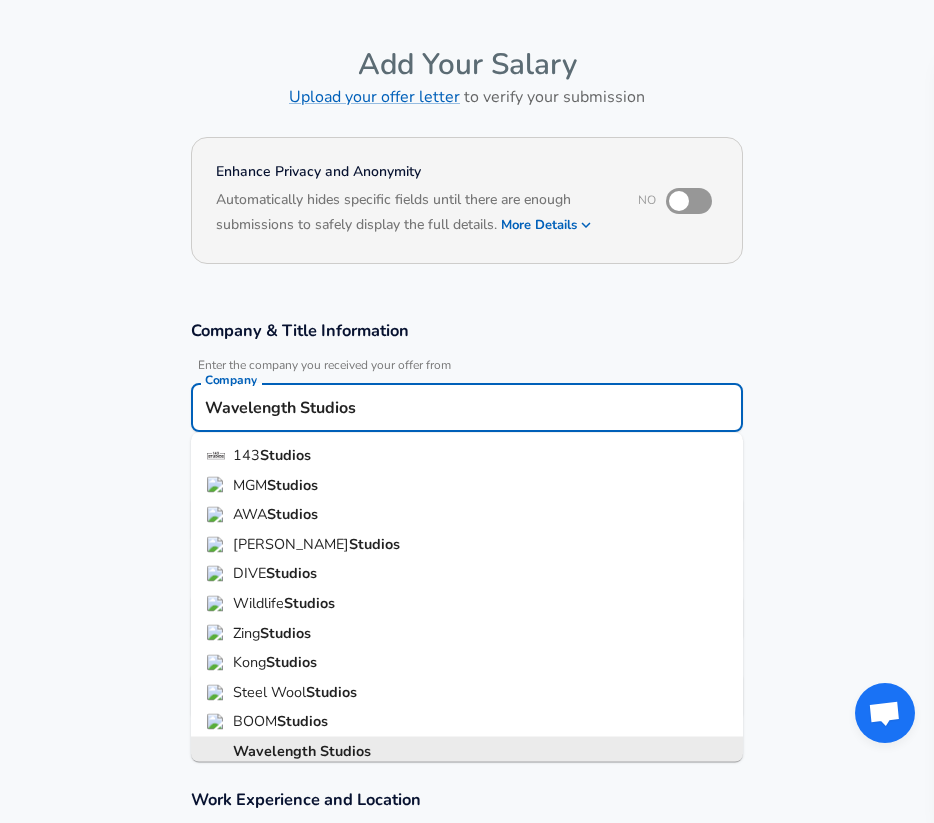 click on "Wavelength Studios" at bounding box center [467, 407] 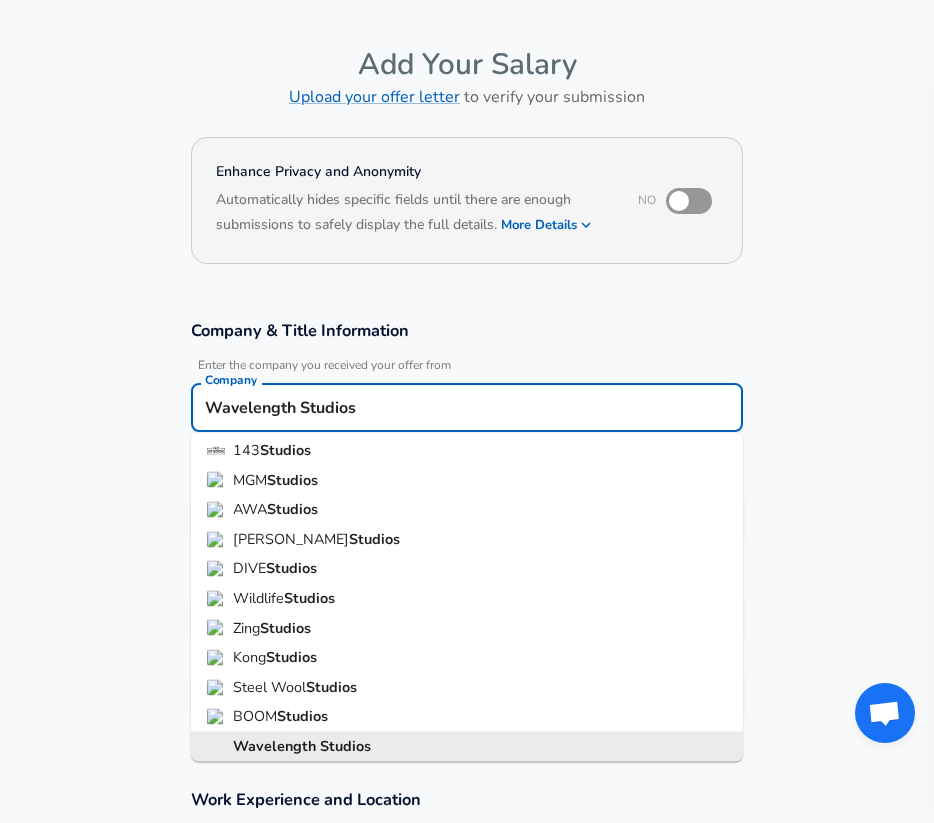 click on "Wavelength Studios" at bounding box center [467, 407] 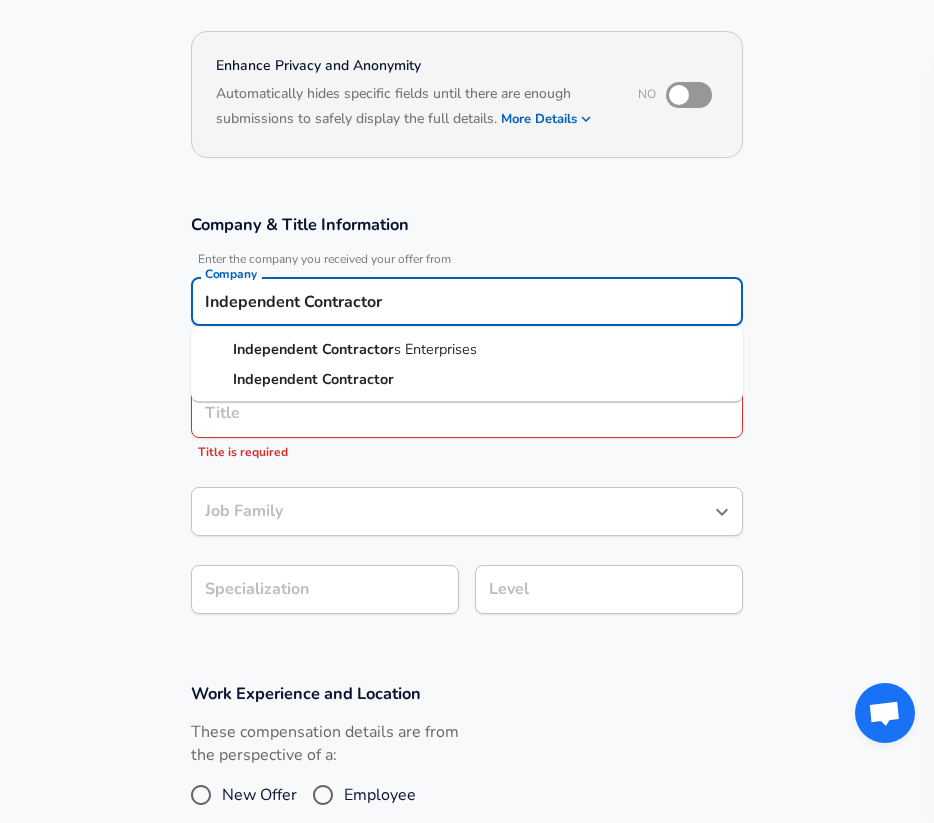 scroll, scrollTop: 139, scrollLeft: 0, axis: vertical 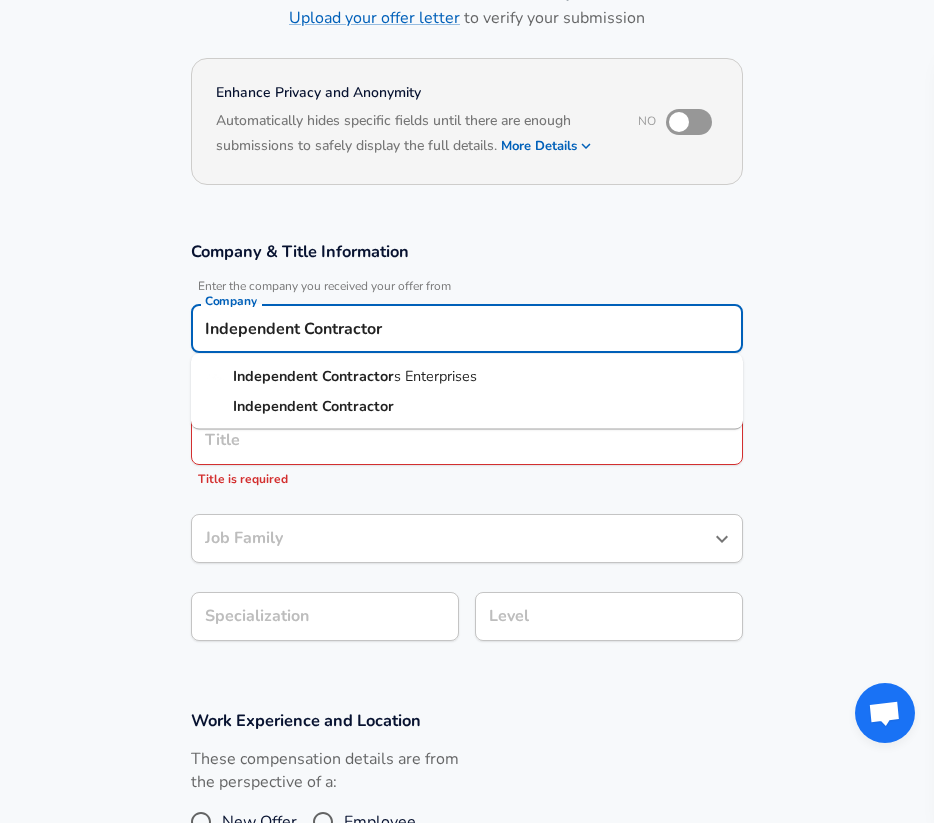 click on "Contractor" at bounding box center (358, 405) 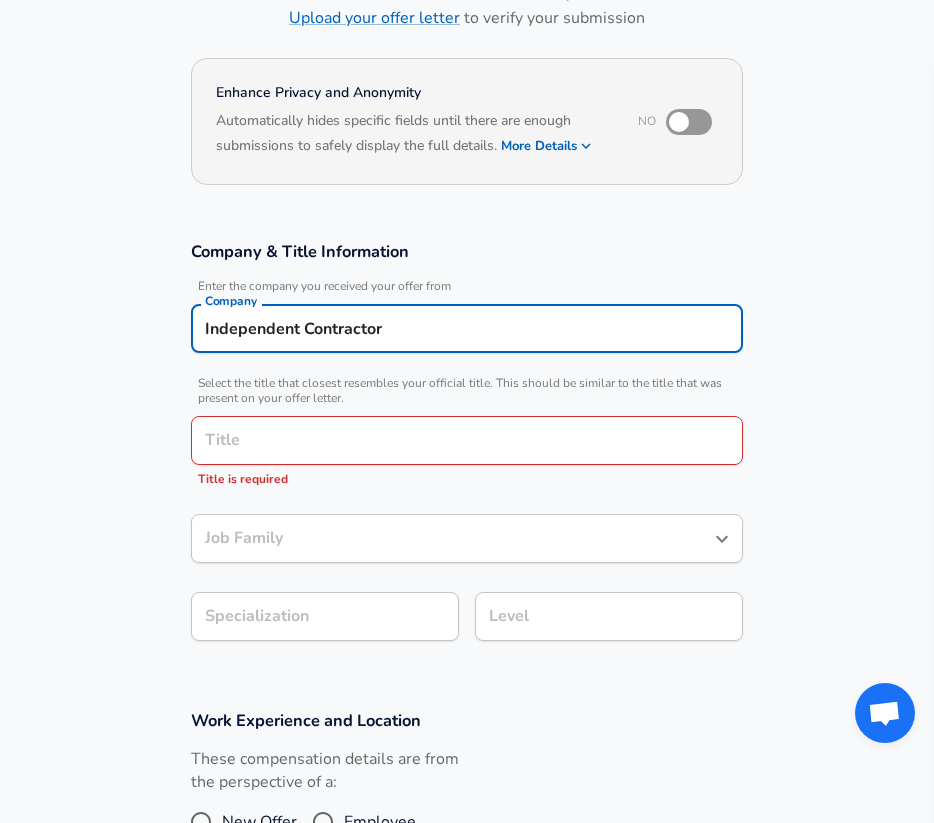 type on "Independent Contractor" 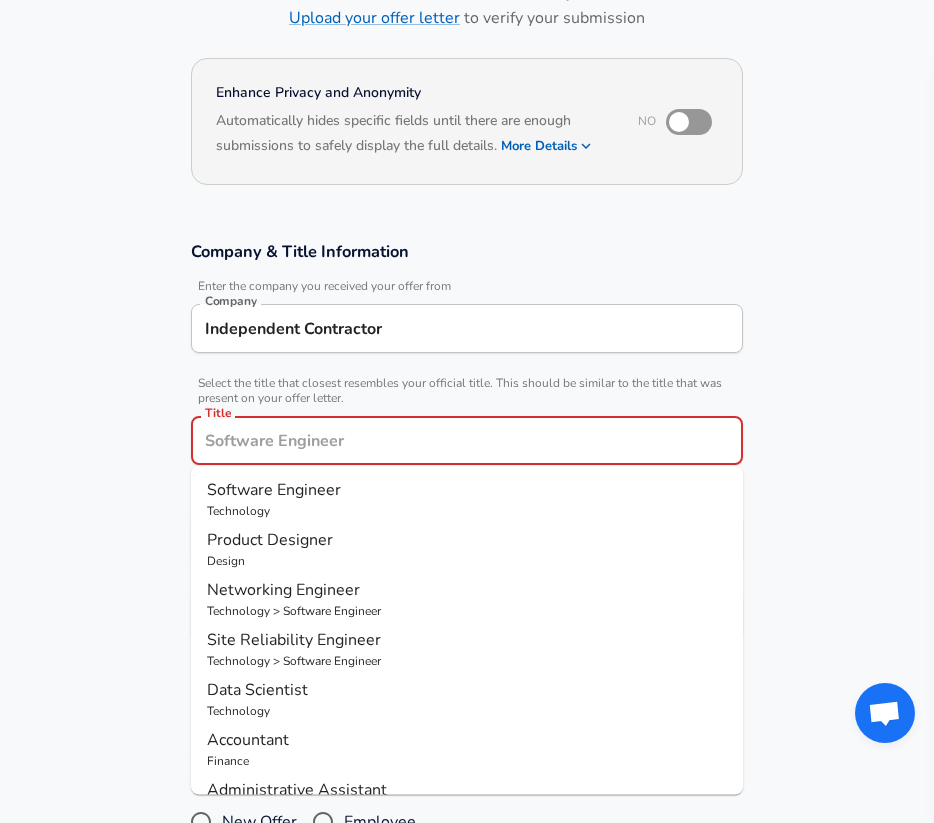 click on "Title" at bounding box center (467, 440) 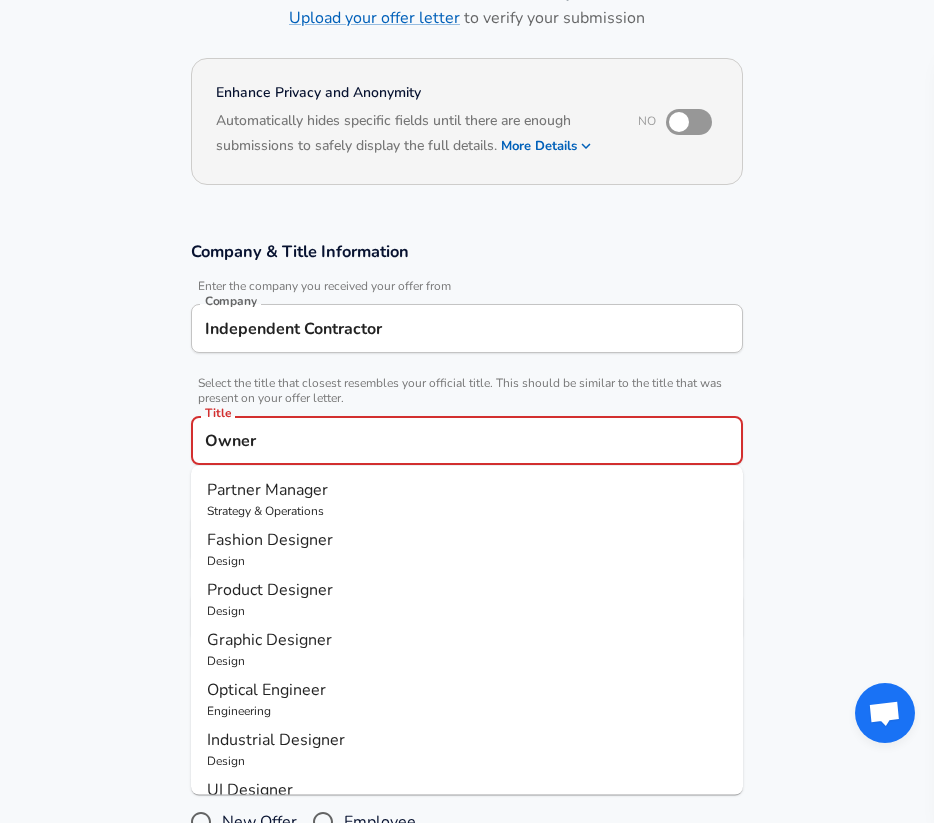 type on "Owner" 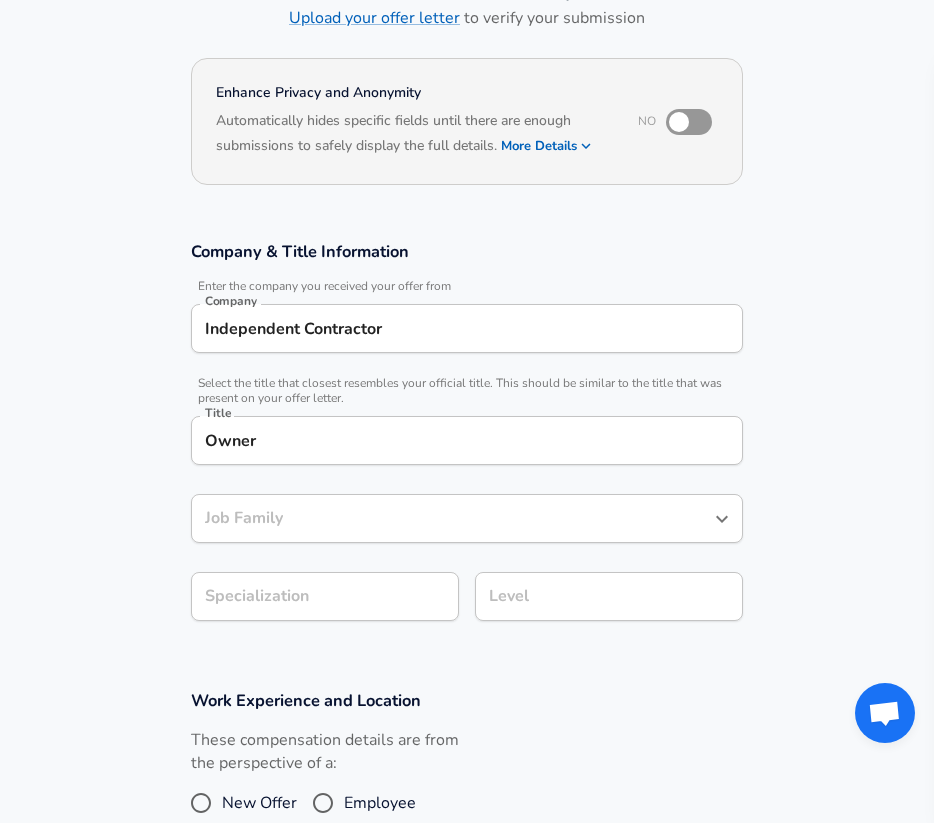 click on "Job Family" at bounding box center (467, 518) 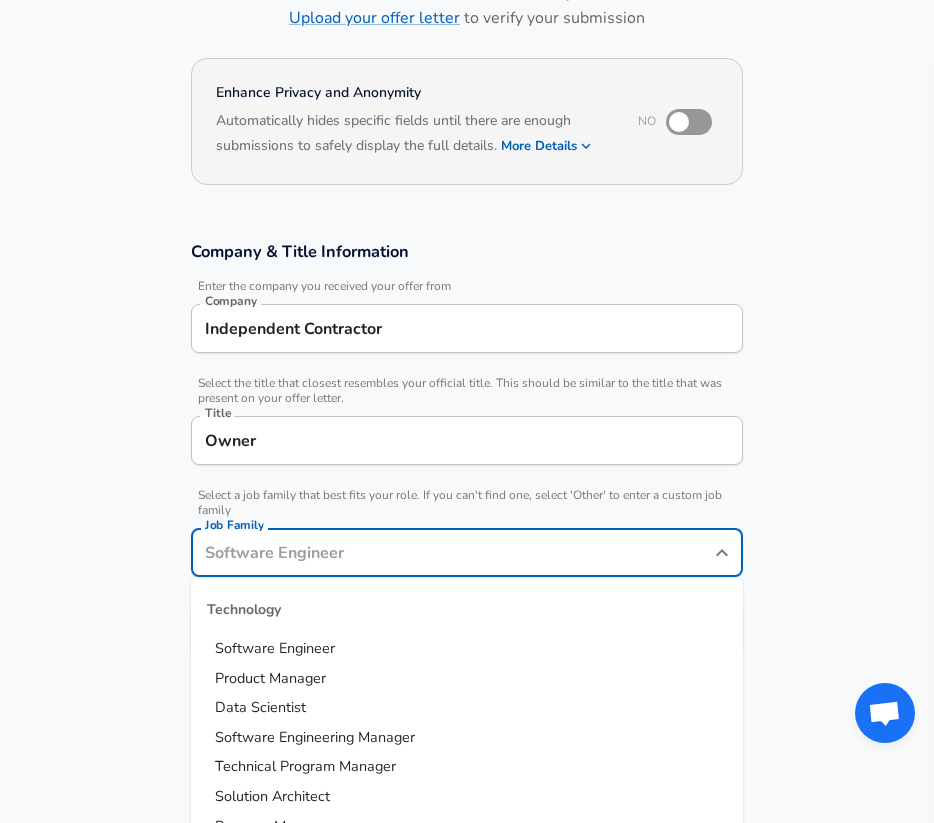 scroll, scrollTop: 179, scrollLeft: 0, axis: vertical 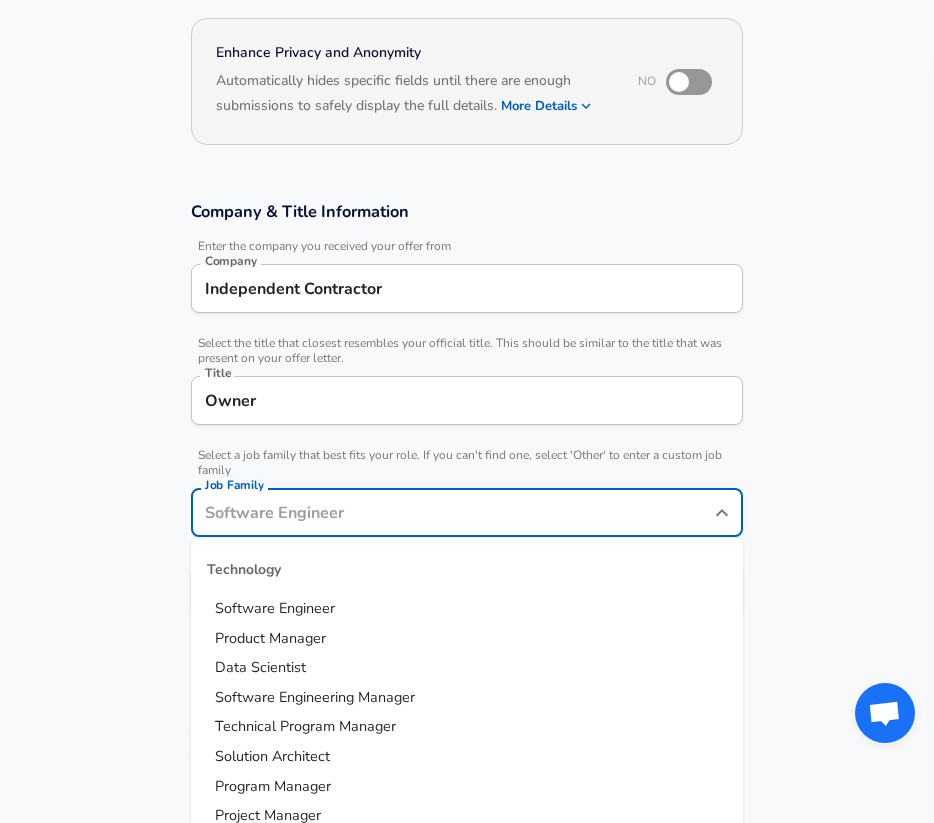 click on "Software Engineer" at bounding box center (275, 608) 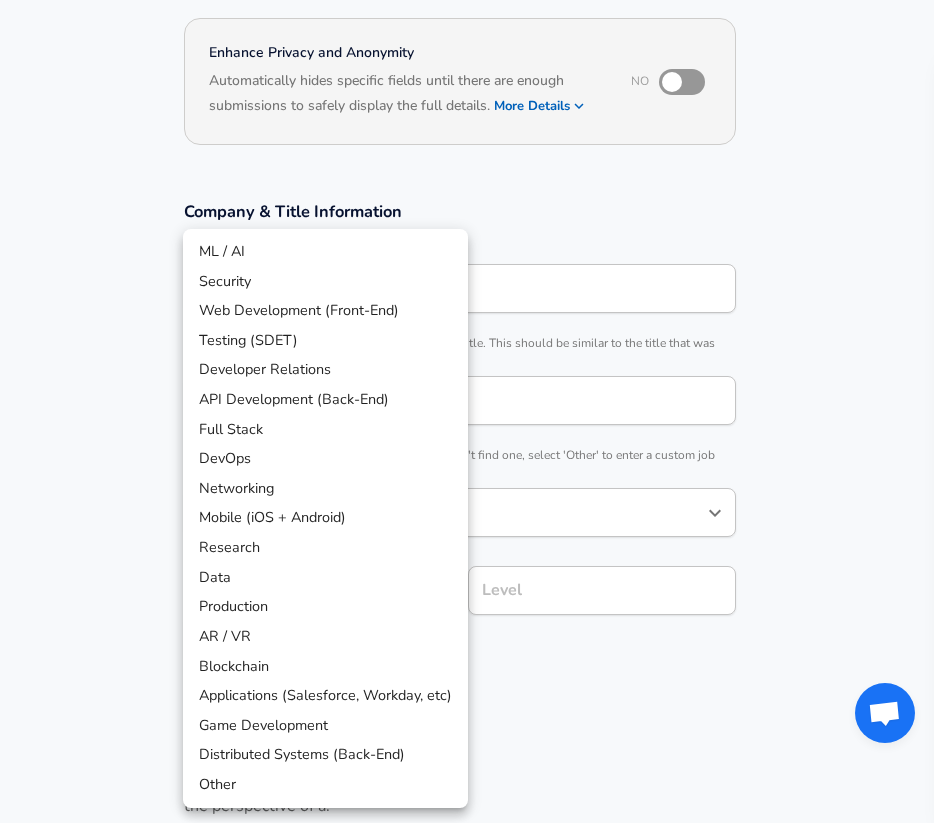 scroll, scrollTop: 239, scrollLeft: 0, axis: vertical 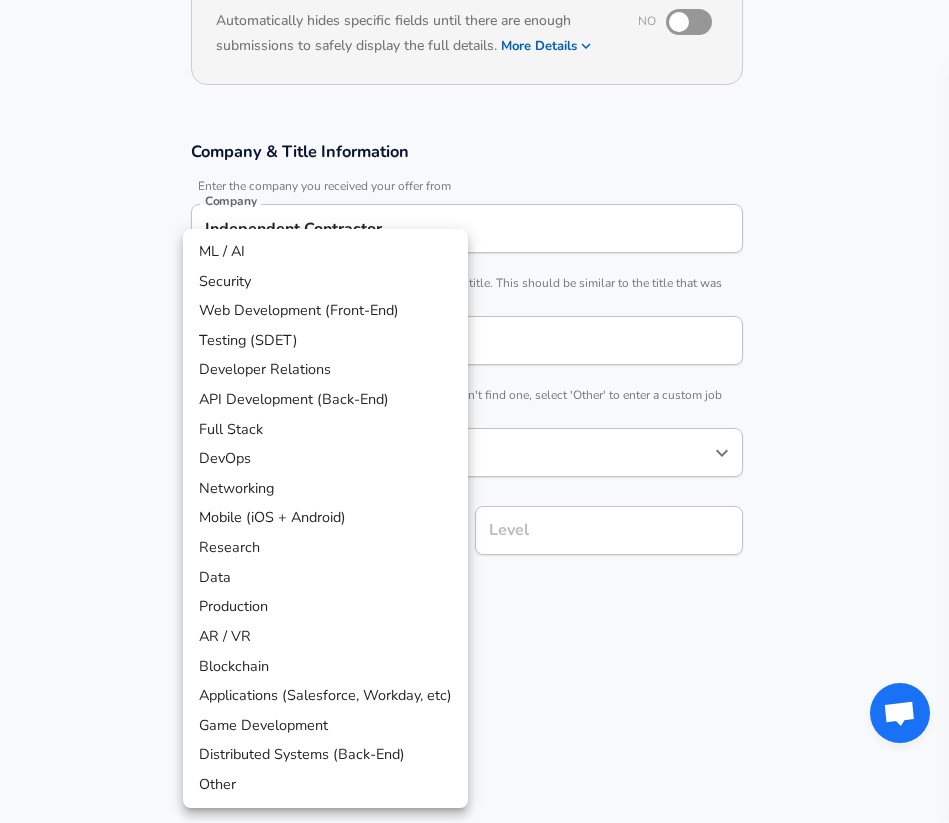 click on "Restart Add Your Salary Upload your offer letter   to verify your submission Enhance Privacy and Anonymity No Automatically hides specific fields until there are enough submissions to safely display the full details.   More Details Based on your submission and the data points that we have already collected, we will automatically hide and anonymize specific fields if there aren't enough data points to remain sufficiently anonymous. Company & Title Information   Enter the company you received your offer from Company Independent Contractor Company   Select the title that closest resembles your official title. This should be similar to the title that was present on your offer letter. Title Owner Title   Select a job family that best fits your role. If you can't find one, select 'Other' to enter a custom job family Job Family Software Engineer Job Family   Select a Specialization that best fits your role. If you can't find one, select 'Other' to enter a custom specialization Select Specialization ​ Level Level" at bounding box center [474, 172] 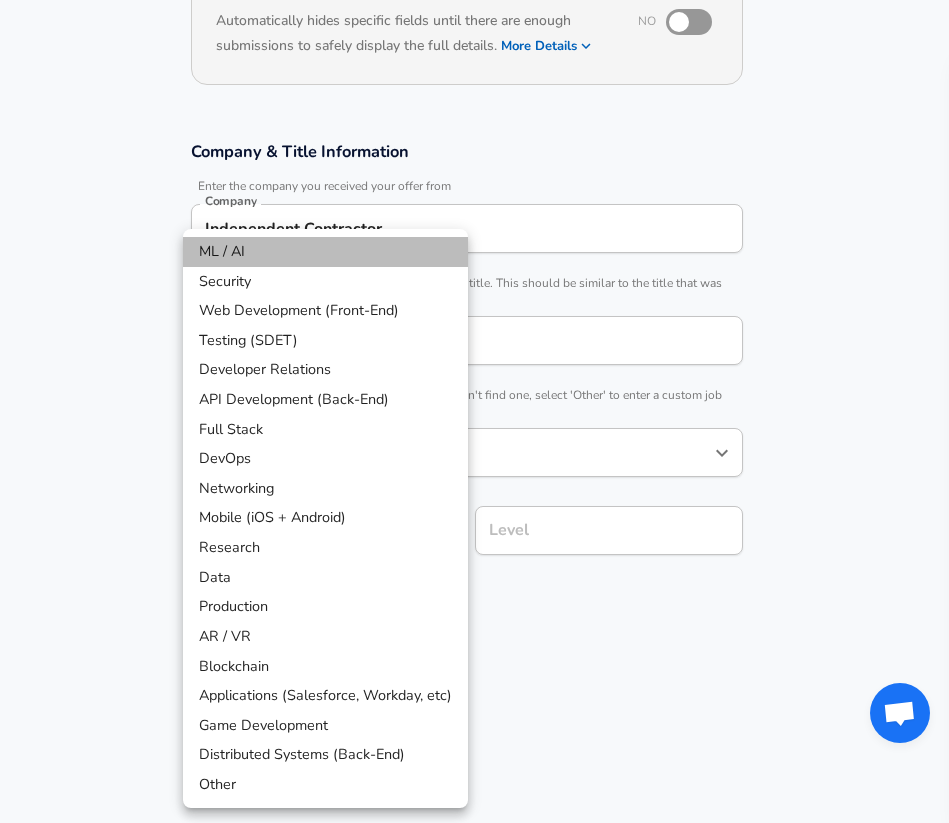 click on "ML / AI" at bounding box center [325, 252] 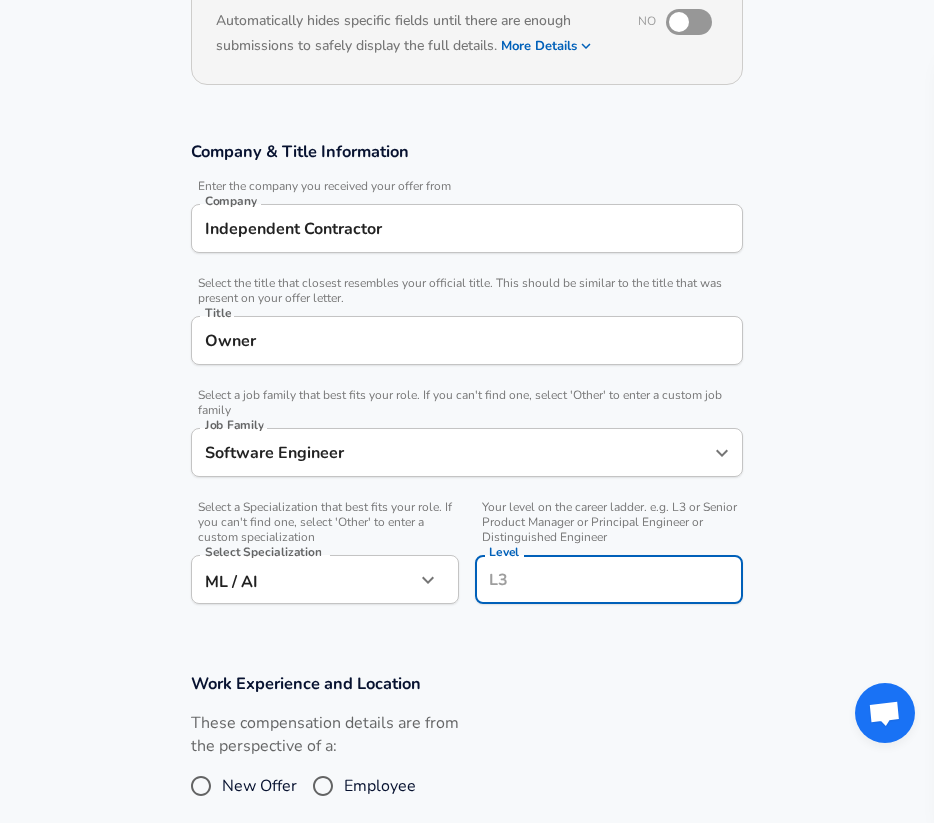 scroll, scrollTop: 279, scrollLeft: 0, axis: vertical 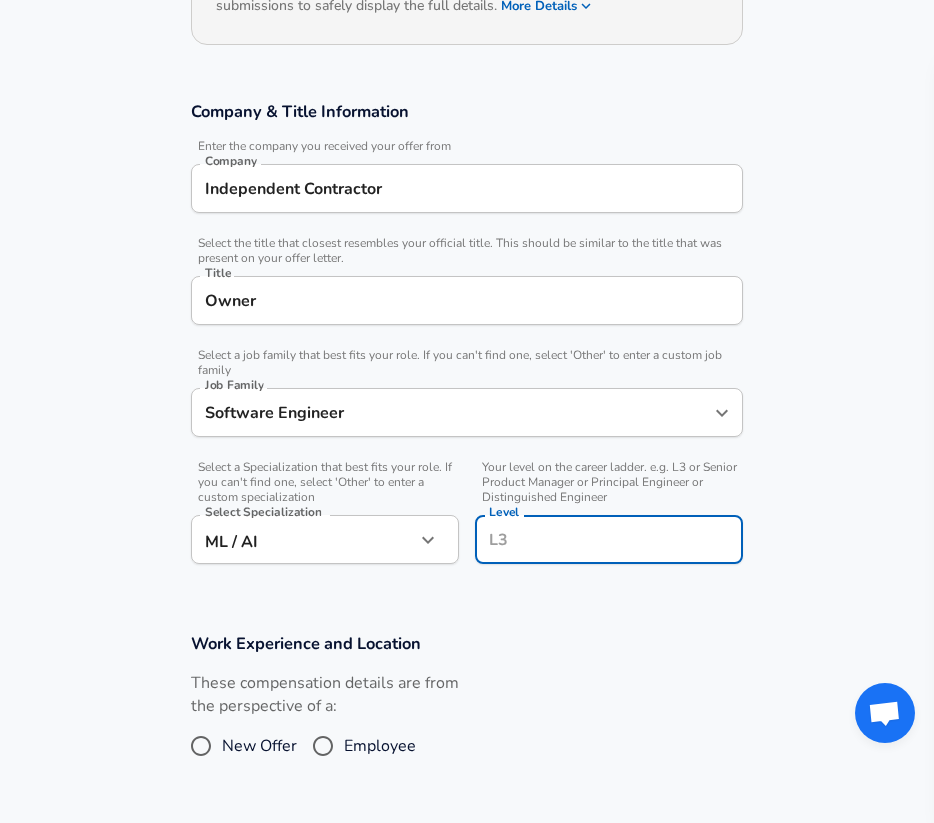 click on "Level" at bounding box center (609, 539) 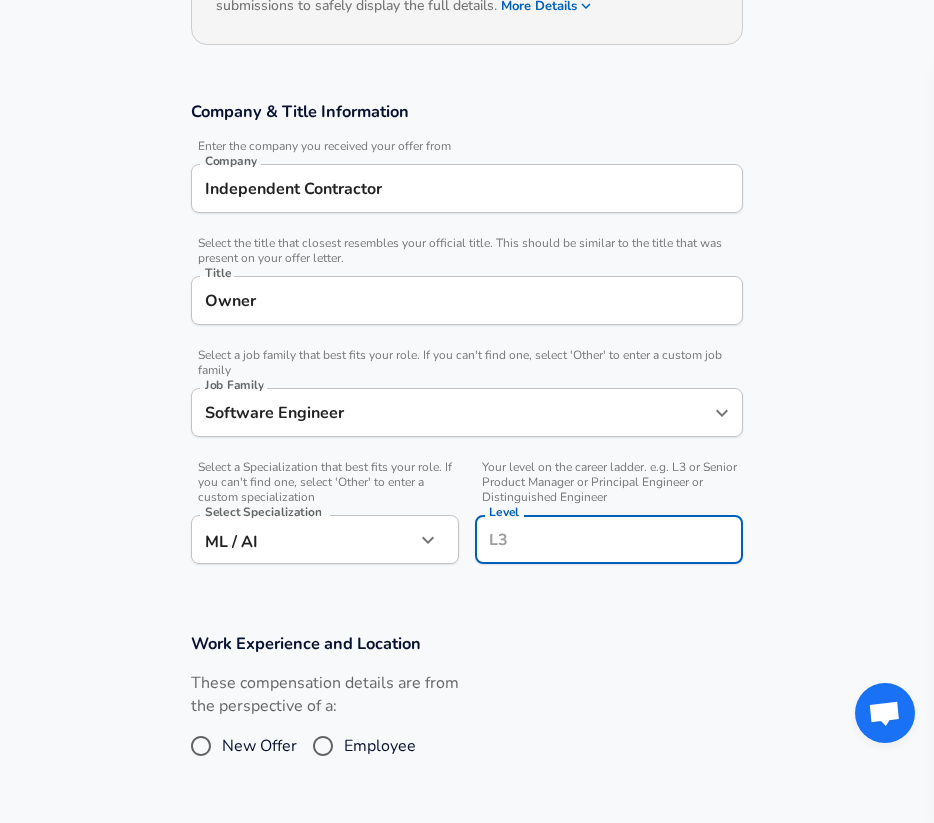 click on "Work Experience and Location These compensation details are from the perspective of a: New Offer Employee" at bounding box center [467, 709] 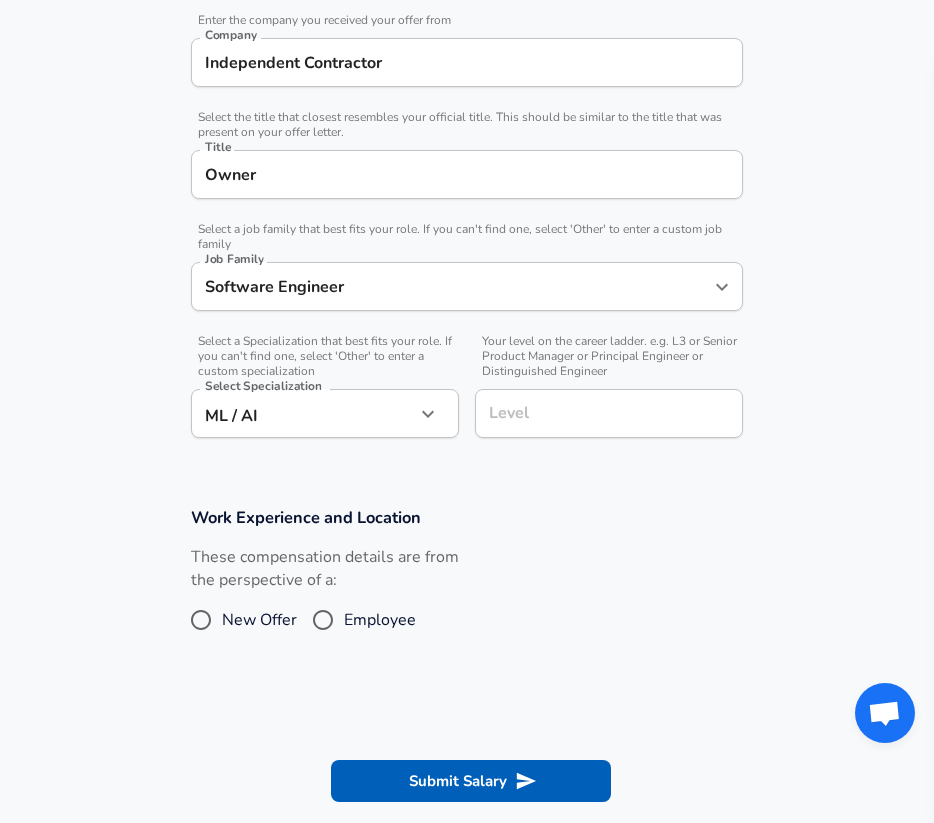 scroll, scrollTop: 419, scrollLeft: 0, axis: vertical 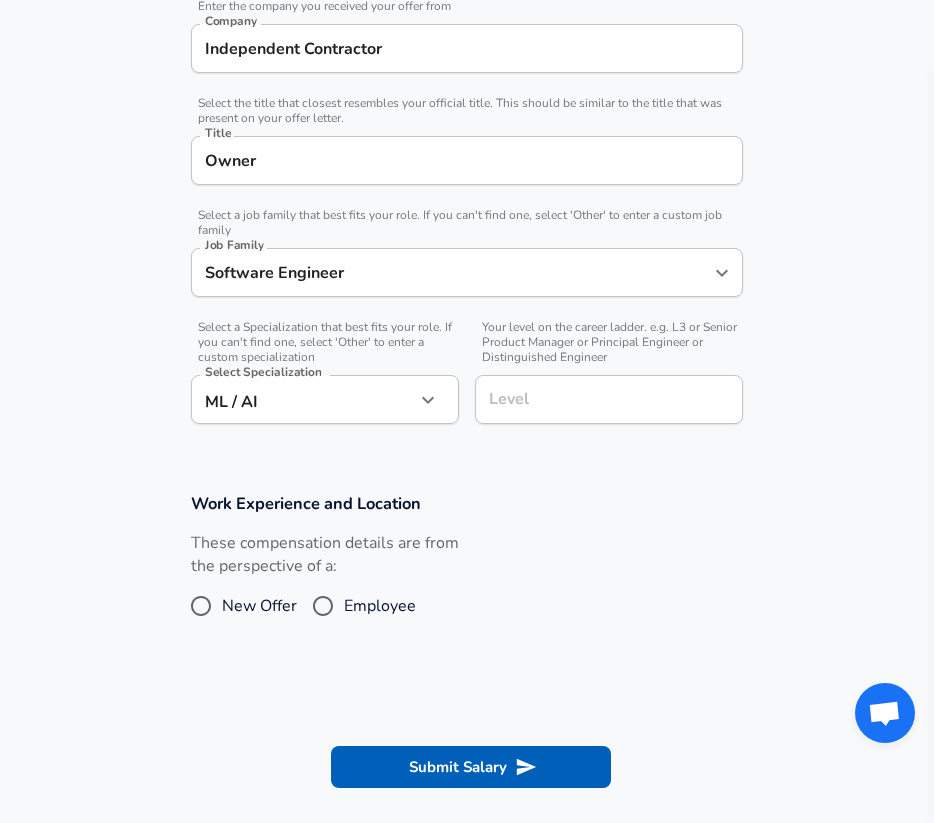 click on "Employee" at bounding box center (380, 606) 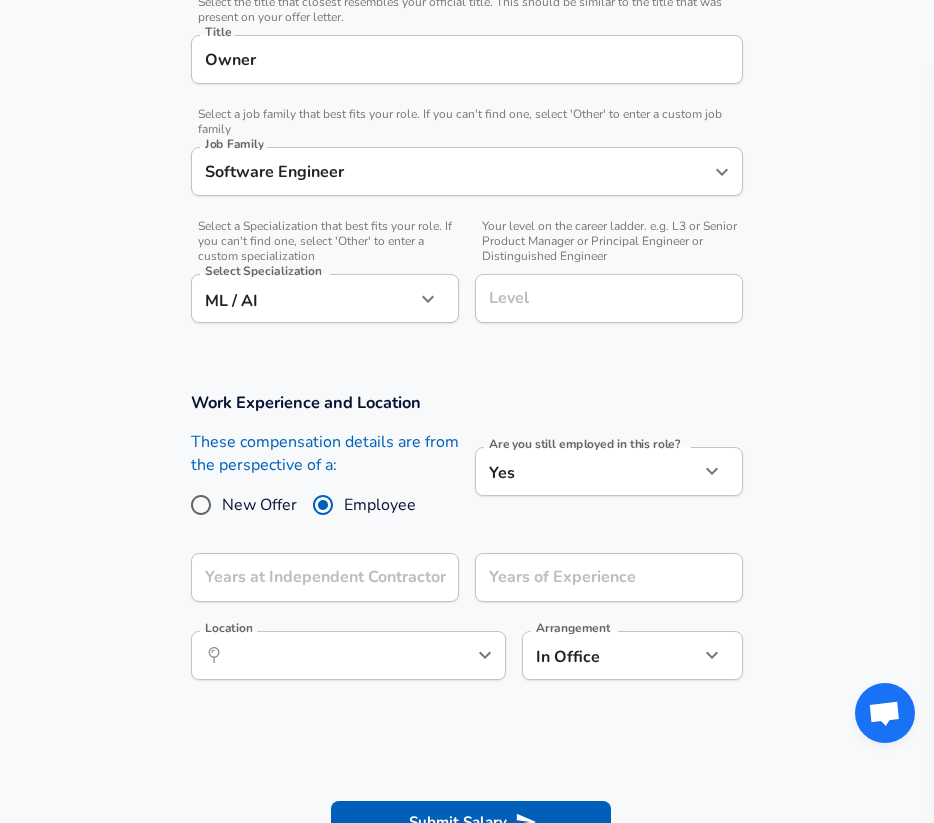 scroll, scrollTop: 574, scrollLeft: 0, axis: vertical 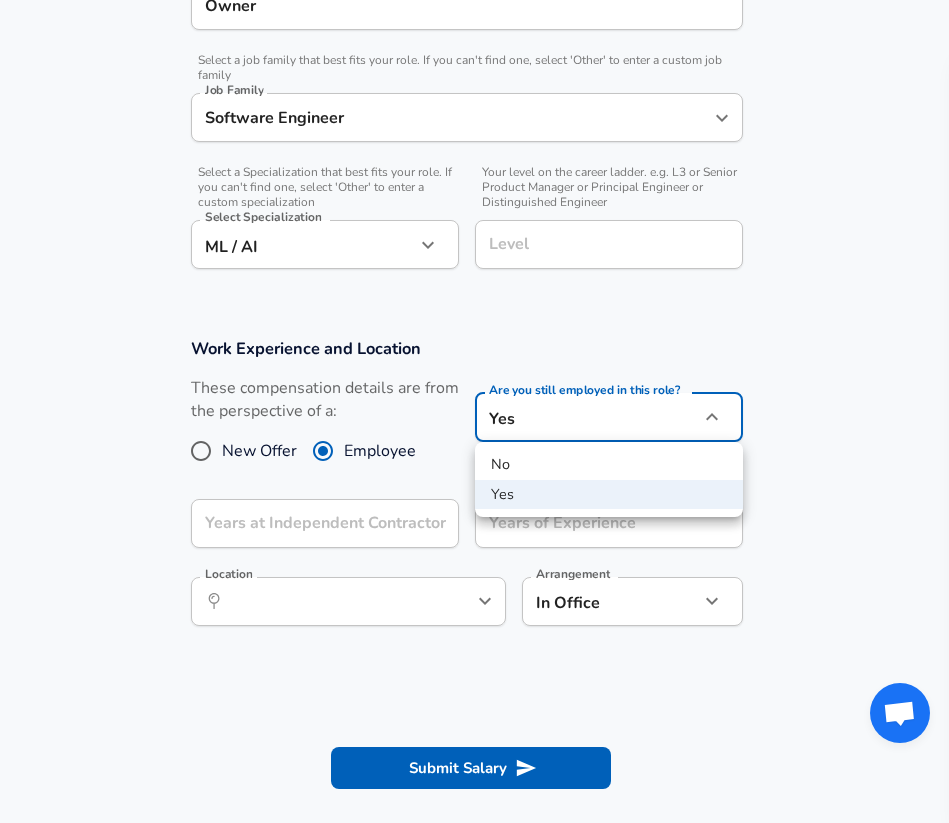 click on "Restart Add Your Salary Upload your offer letter   to verify your submission Enhance Privacy and Anonymity No Automatically hides specific fields until there are enough submissions to safely display the full details.   More Details Based on your submission and the data points that we have already collected, we will automatically hide and anonymize specific fields if there aren't enough data points to remain sufficiently anonymous. Company & Title Information   Enter the company you received your offer from Company Independent Contractor Company   Select the title that closest resembles your official title. This should be similar to the title that was present on your offer letter. Title Owner Title   Select a job family that best fits your role. If you can't find one, select 'Other' to enter a custom job family Job Family Software Engineer Job Family   Select a Specialization that best fits your role. If you can't find one, select 'Other' to enter a custom specialization Select Specialization ML / AI ML / AI" at bounding box center [474, -163] 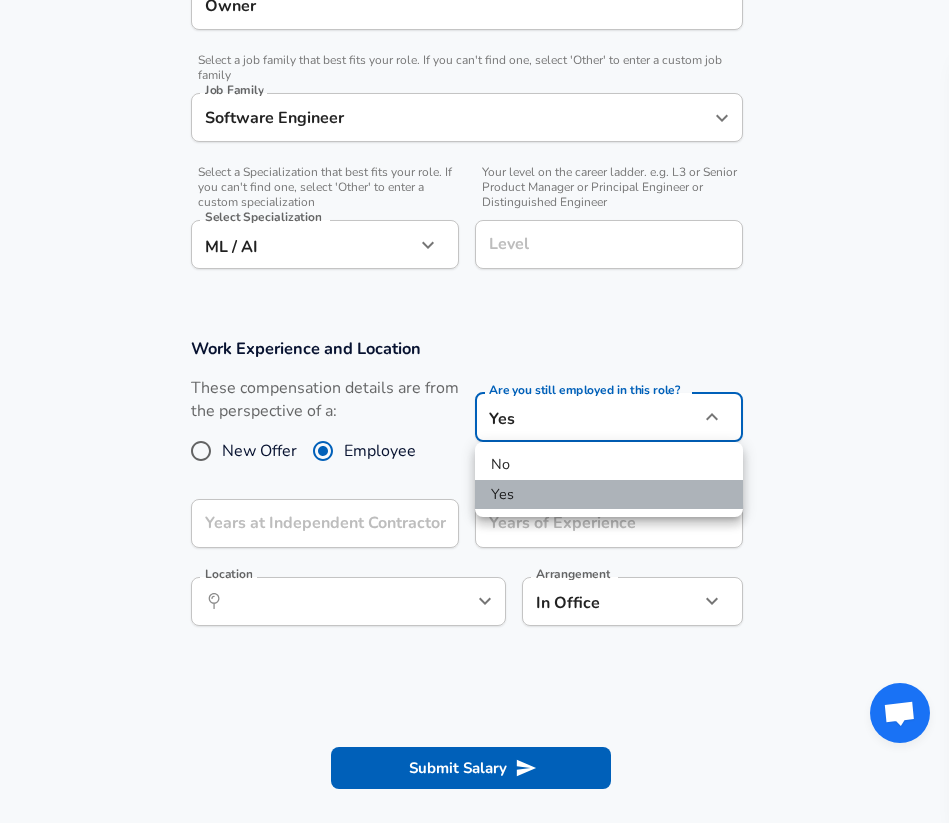 click on "Yes" at bounding box center (609, 495) 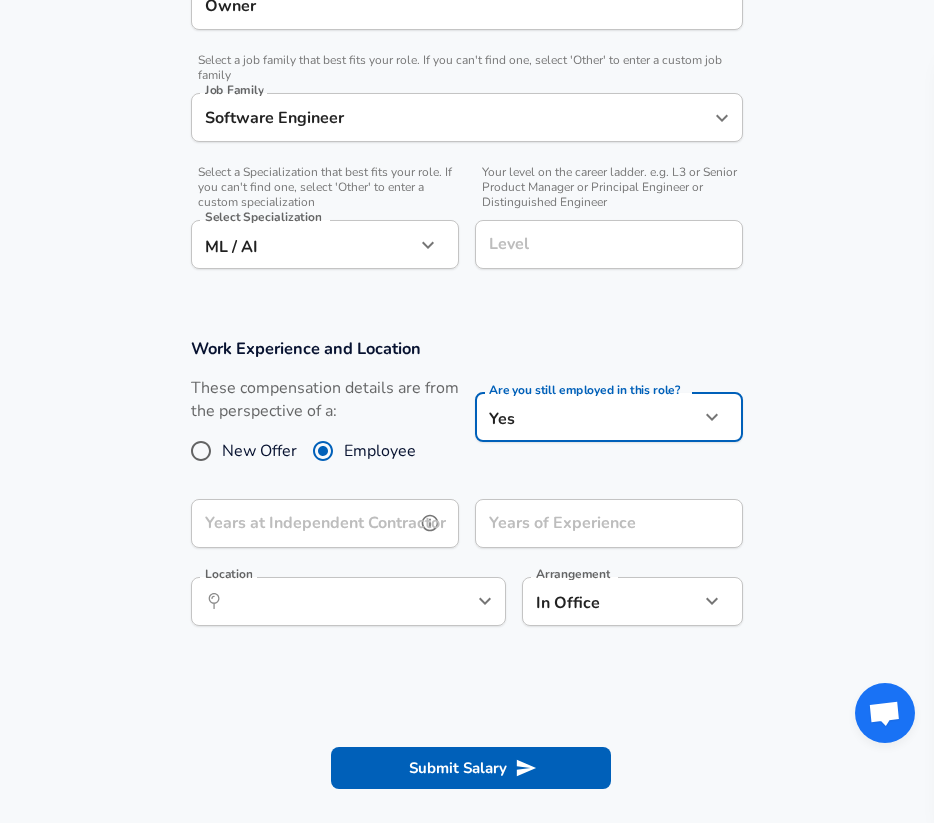 click on "Years at Independent Contractor" at bounding box center (303, 523) 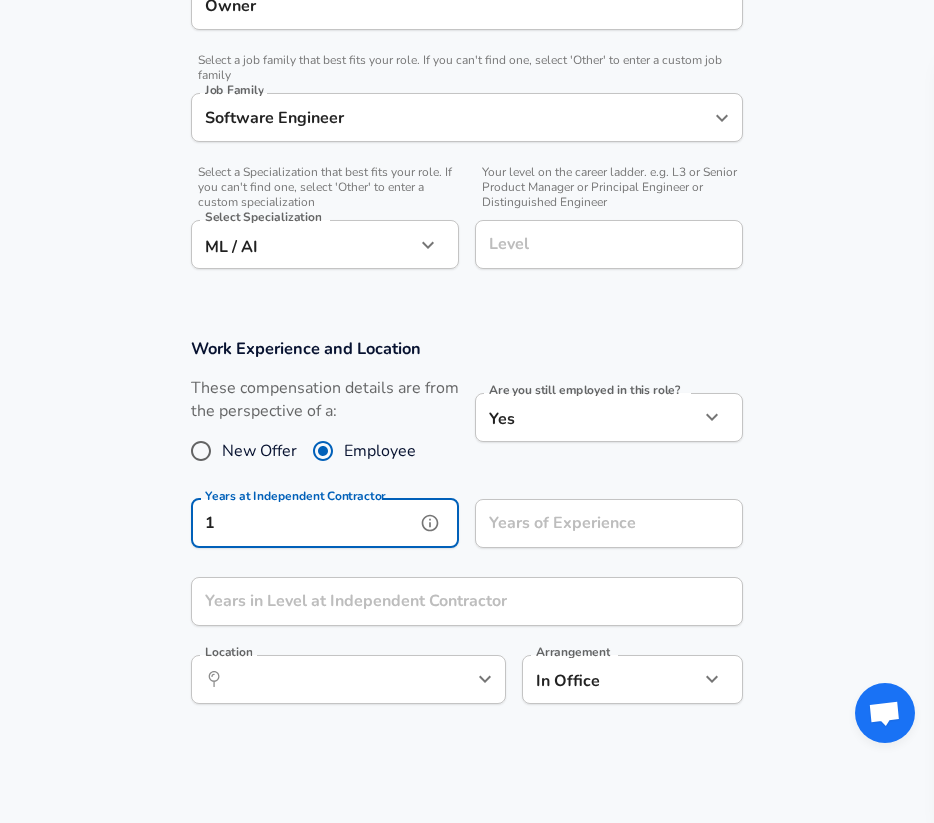 type on "1" 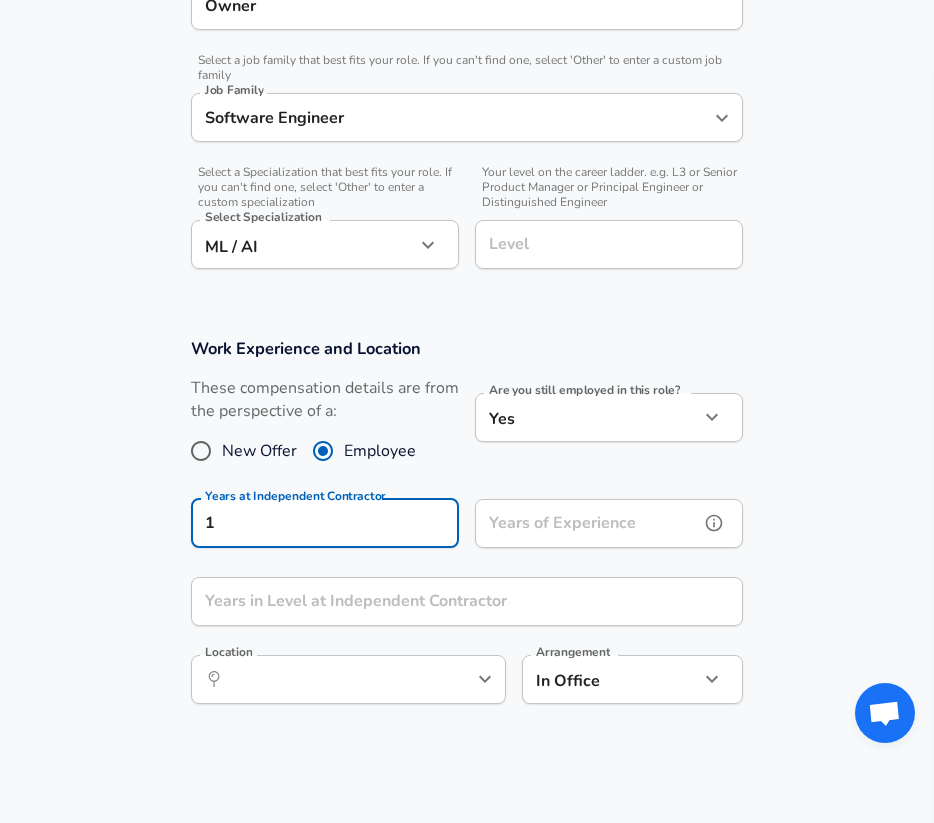 click on "Years of Experience" at bounding box center [587, 523] 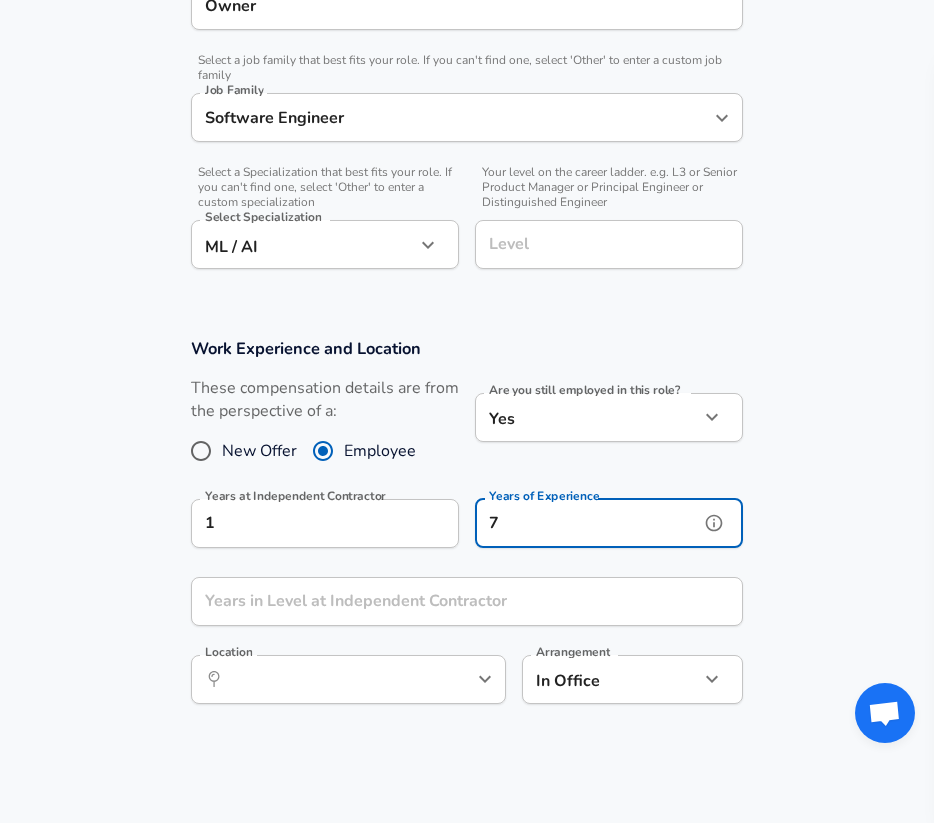 type on "7" 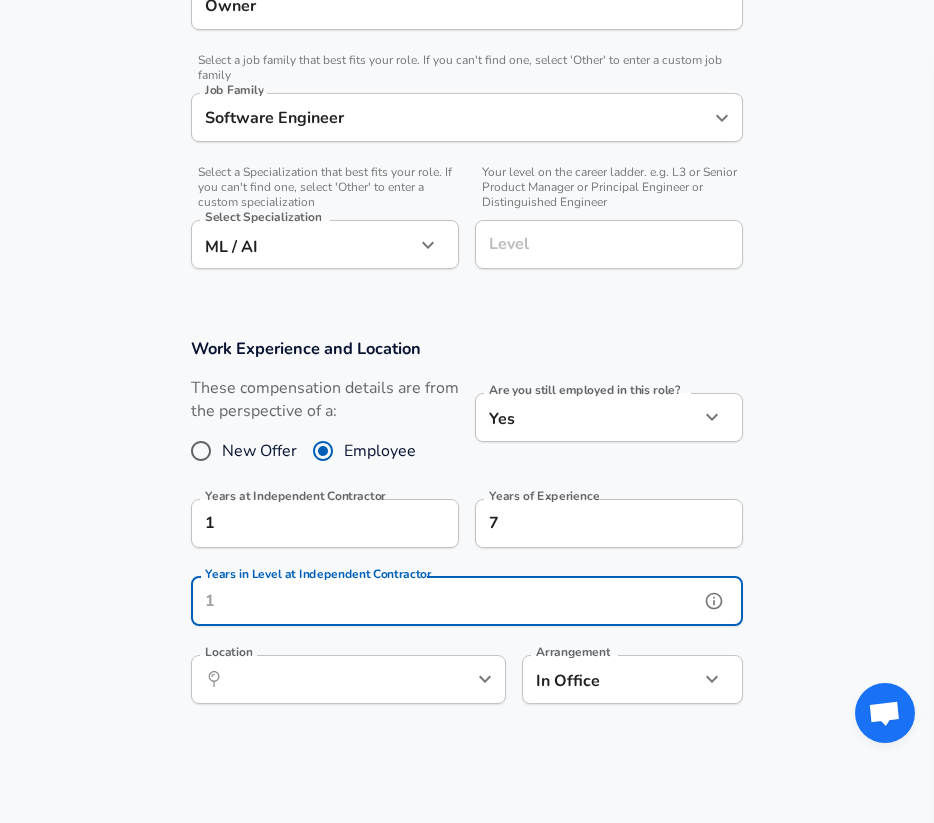 click on "Years in Level at Independent Contractor" at bounding box center [445, 601] 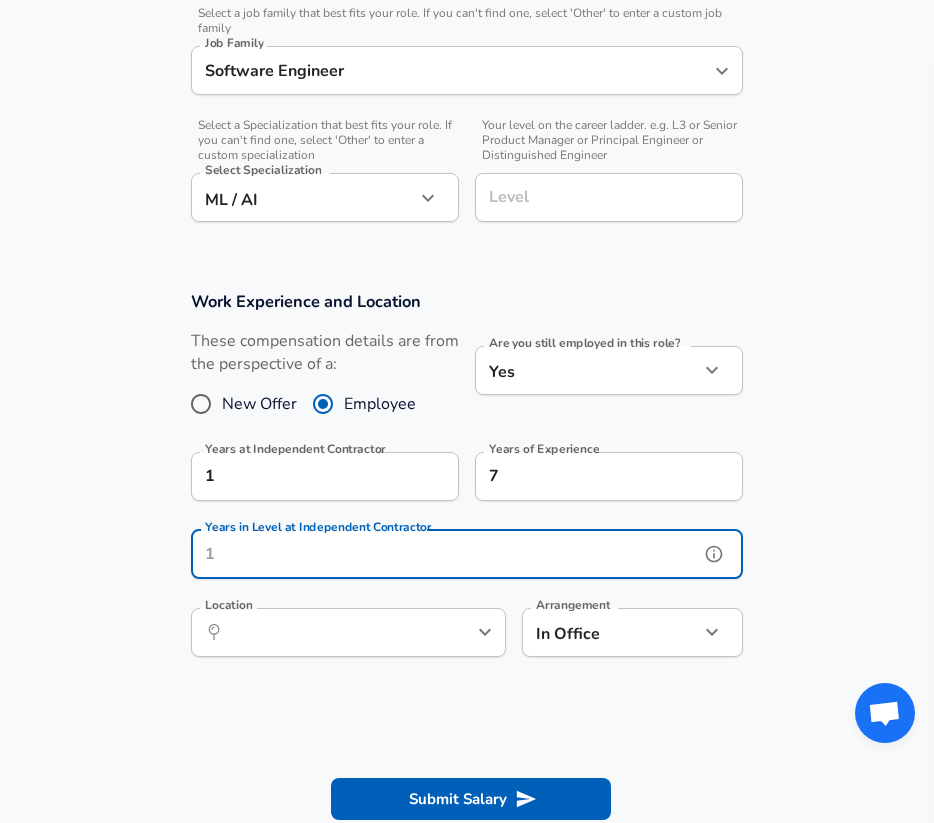 scroll, scrollTop: 628, scrollLeft: 0, axis: vertical 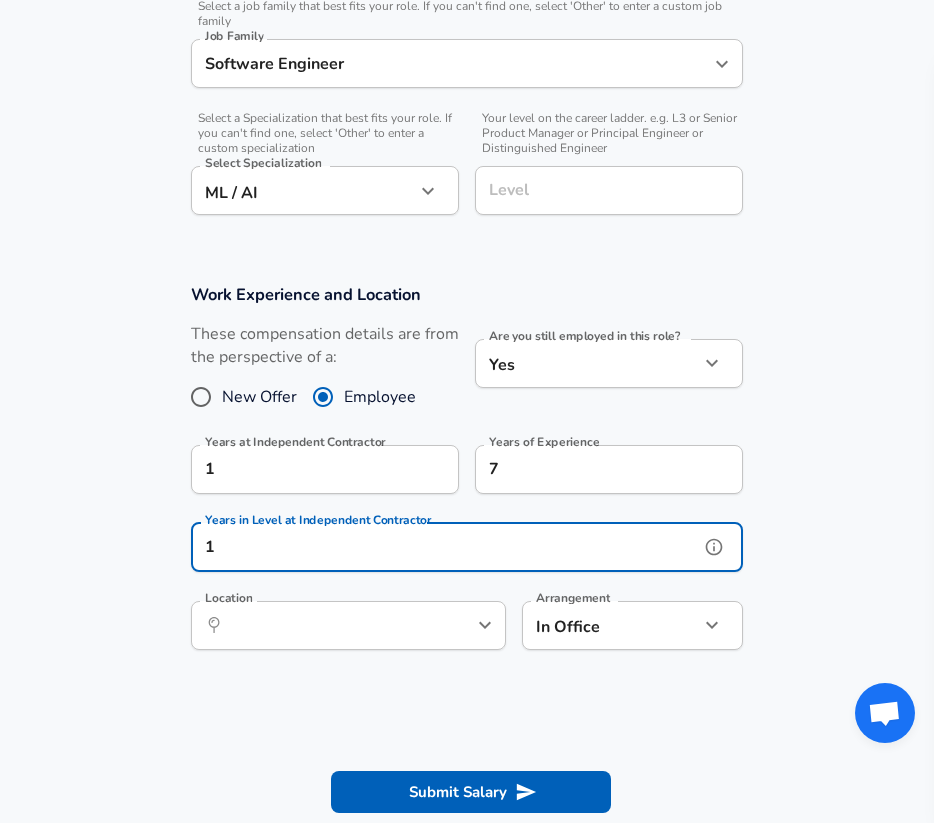 click at bounding box center (452, 625) 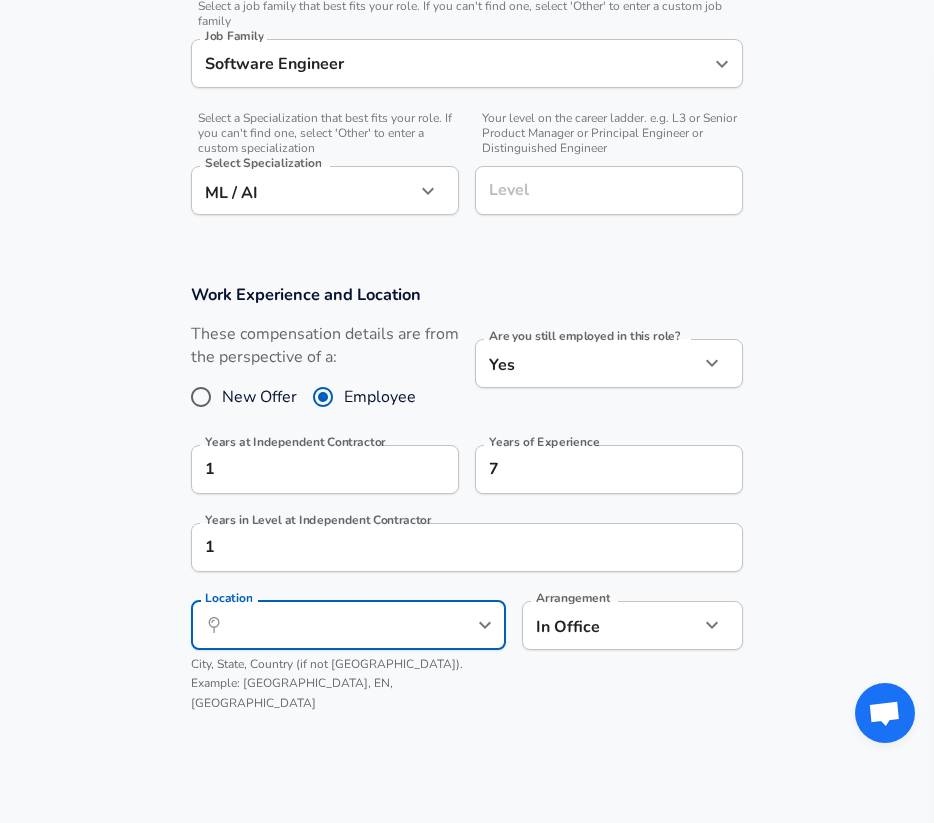 click on "Restart Add Your Salary Upload your offer letter   to verify your submission Enhance Privacy and Anonymity No Automatically hides specific fields until there are enough submissions to safely display the full details.   More Details Based on your submission and the data points that we have already collected, we will automatically hide and anonymize specific fields if there aren't enough data points to remain sufficiently anonymous. Company & Title Information   Enter the company you received your offer from Company Independent Contractor Company   Select the title that closest resembles your official title. This should be similar to the title that was present on your offer letter. Title Owner Title   Select a job family that best fits your role. If you can't find one, select 'Other' to enter a custom job family Job Family Software Engineer Job Family   Select a Specialization that best fits your role. If you can't find one, select 'Other' to enter a custom specialization Select Specialization ML / AI ML / AI" at bounding box center [467, -217] 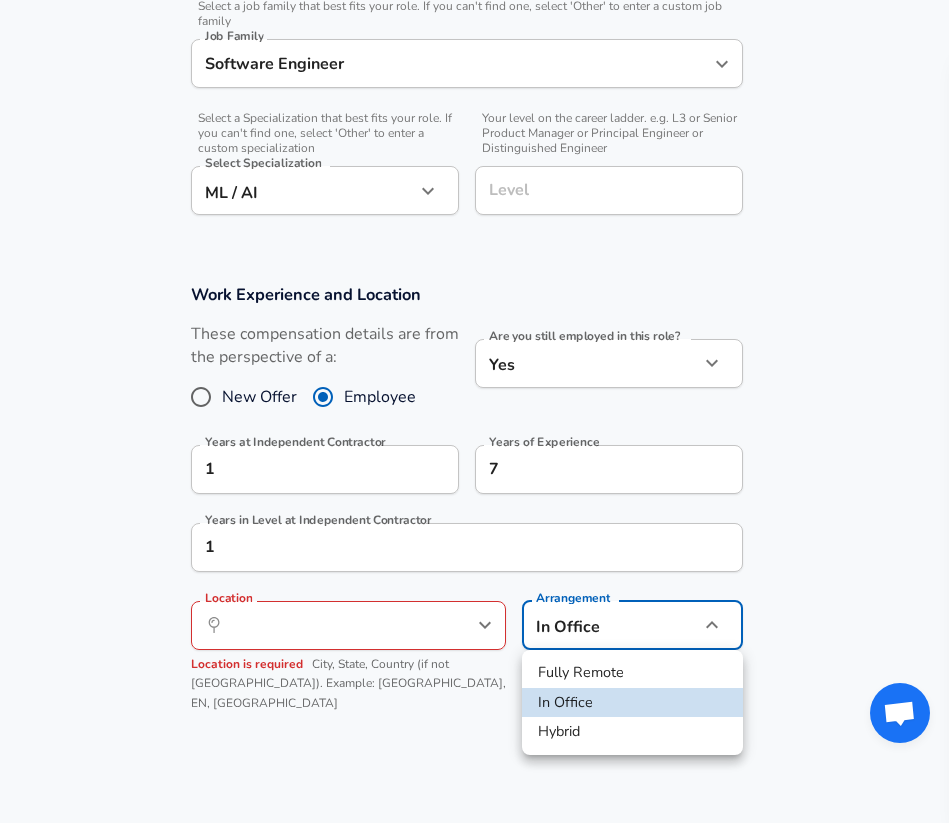 click on "Fully Remote" at bounding box center [632, 673] 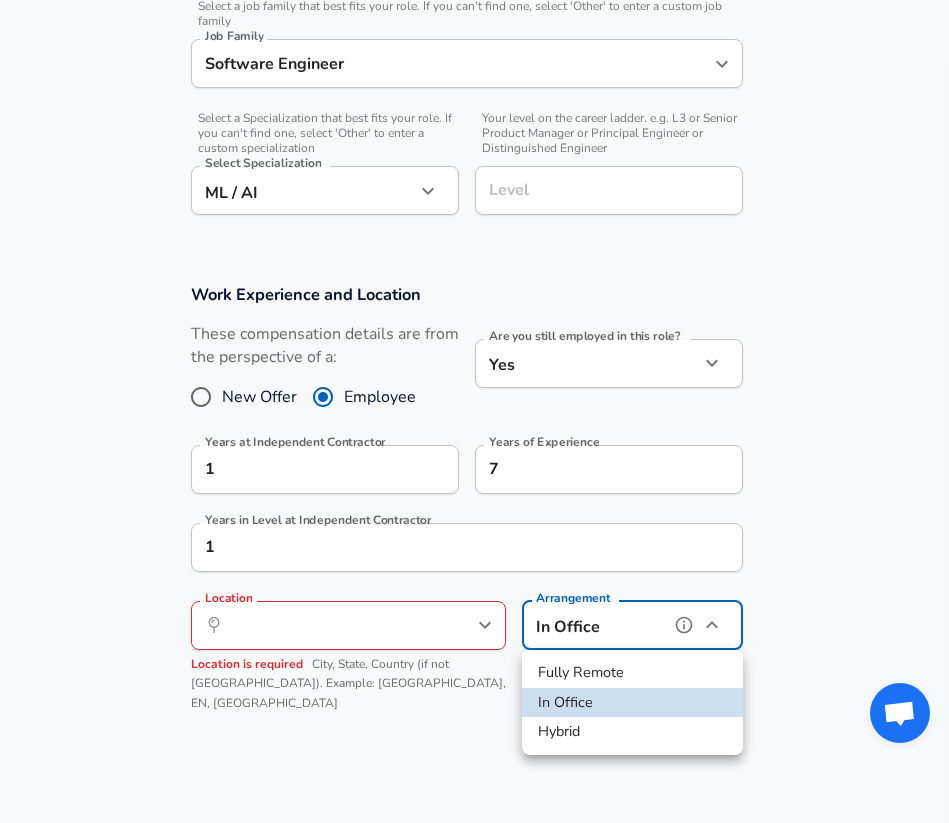 type on "remote" 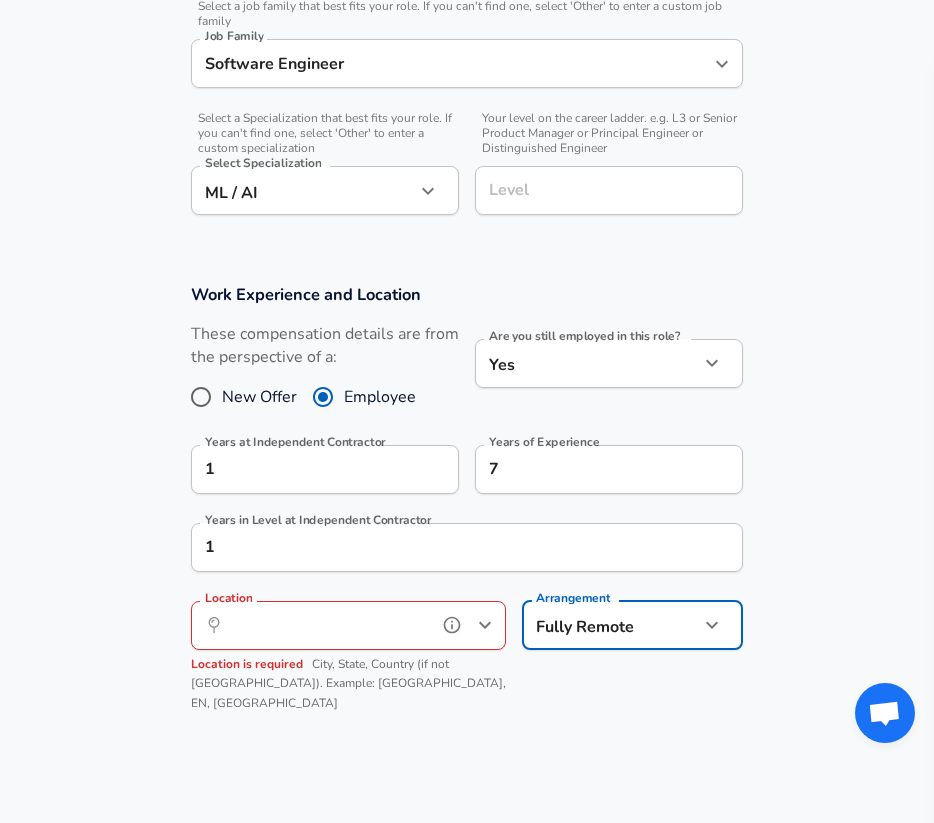 click on "Location" at bounding box center [326, 625] 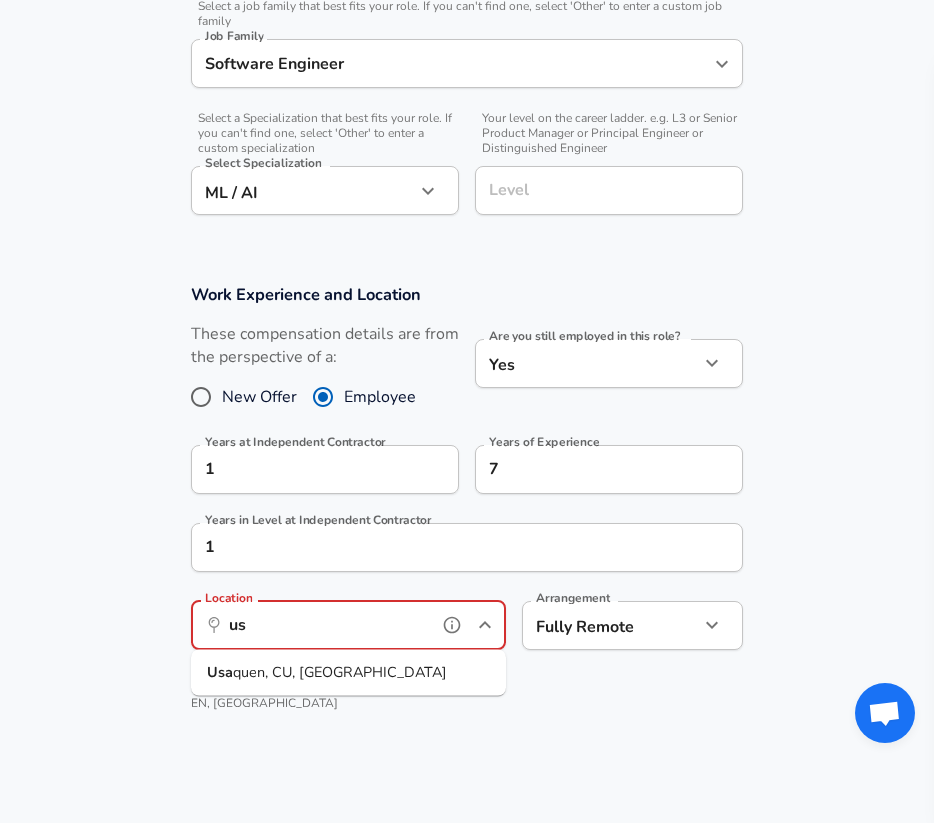 type on "u" 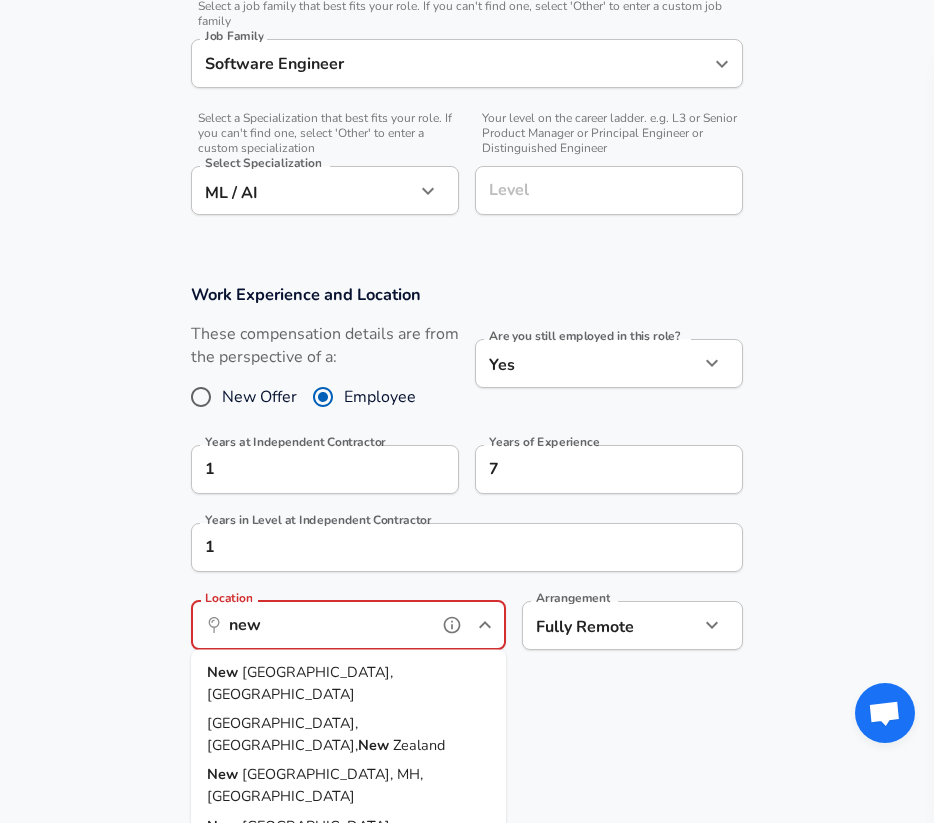 click on "[GEOGRAPHIC_DATA], [GEOGRAPHIC_DATA]" at bounding box center (348, 683) 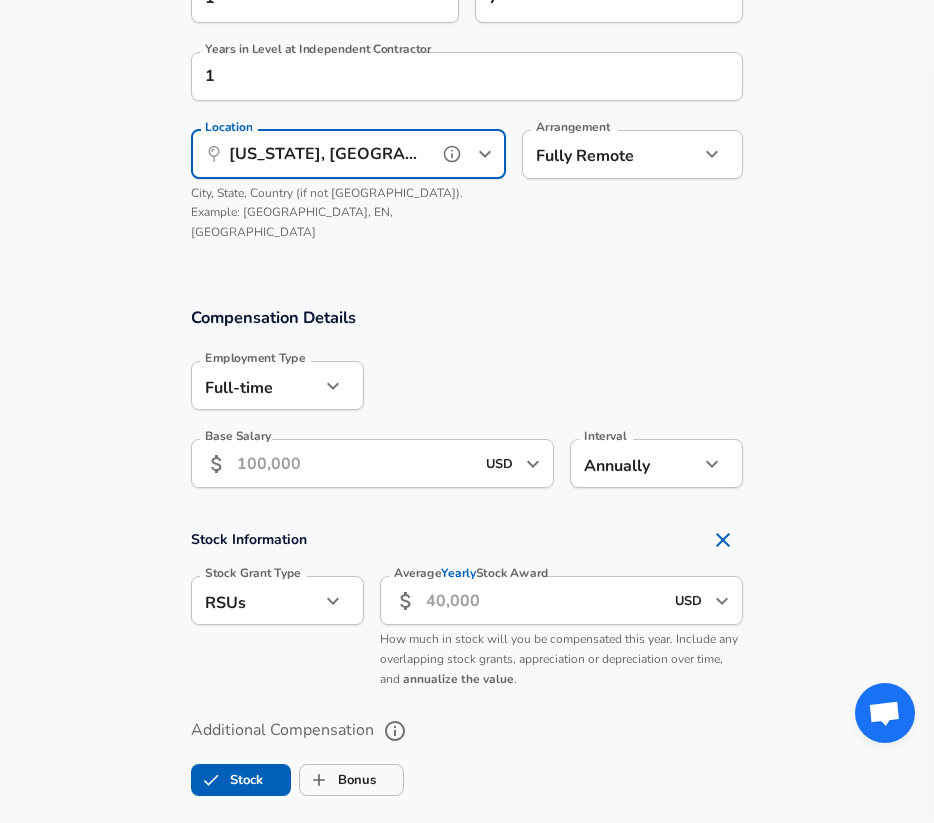 scroll, scrollTop: 1101, scrollLeft: 0, axis: vertical 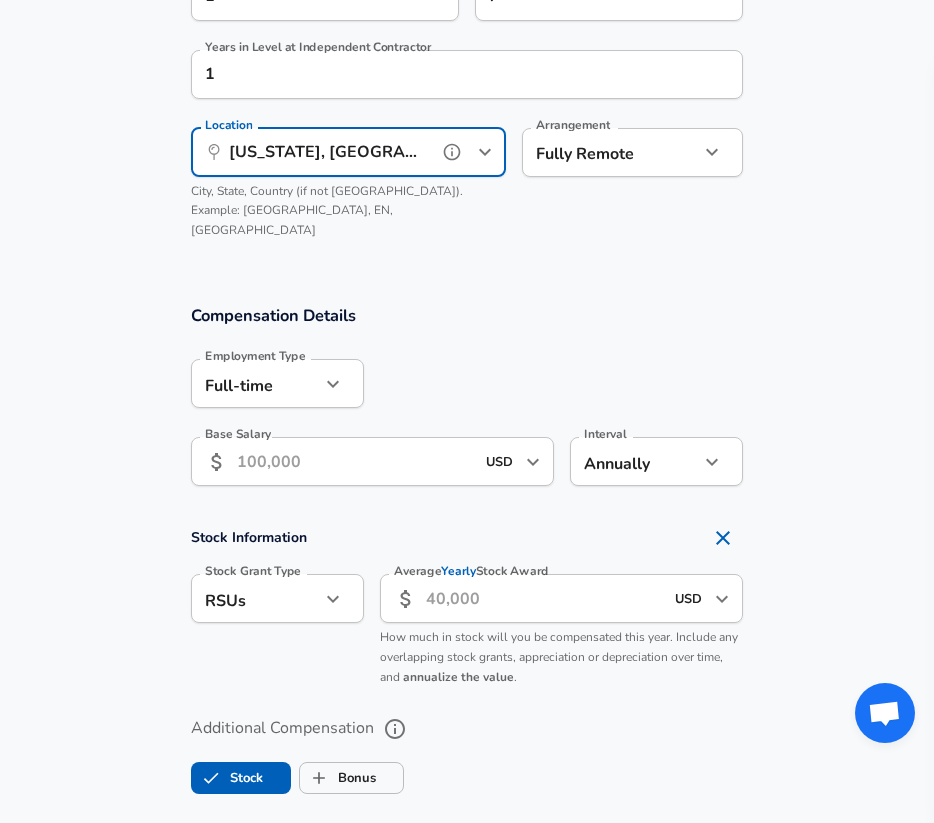 type on "[US_STATE], [GEOGRAPHIC_DATA]" 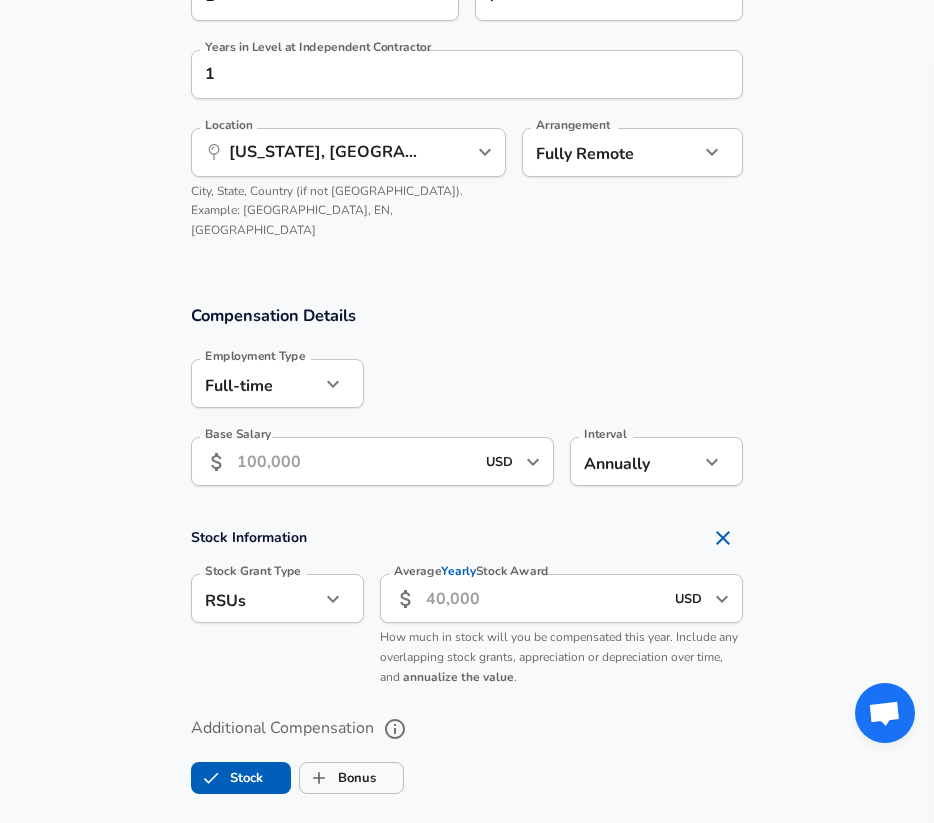 click on "Base Salary" at bounding box center (355, 461) 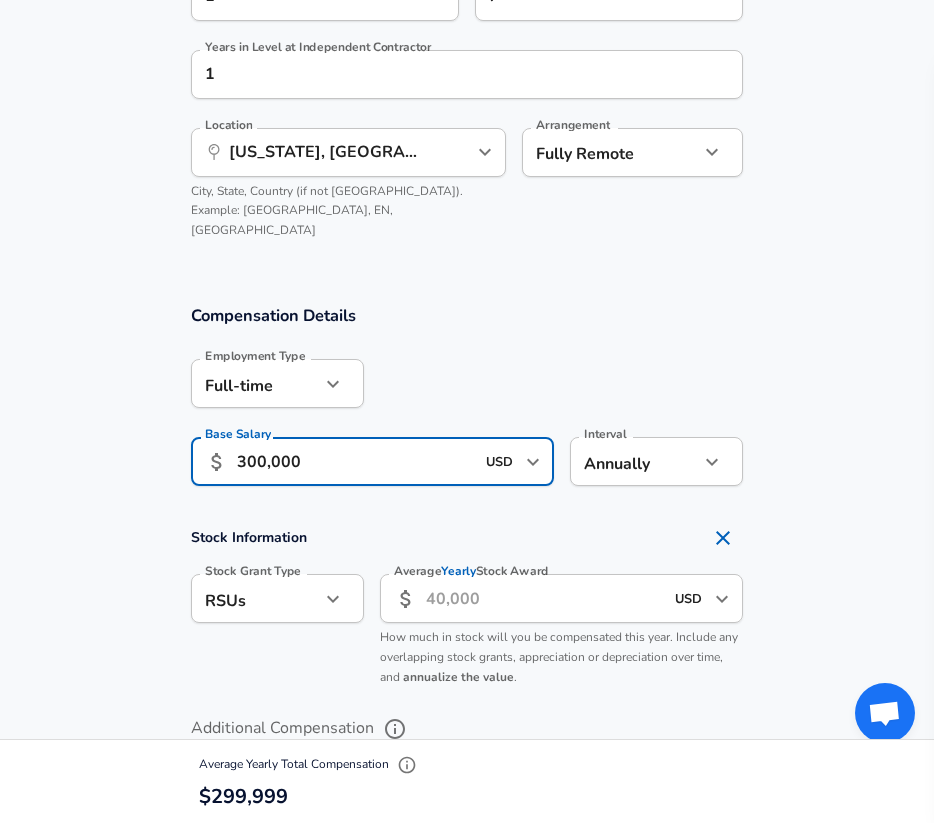 type on "300,000" 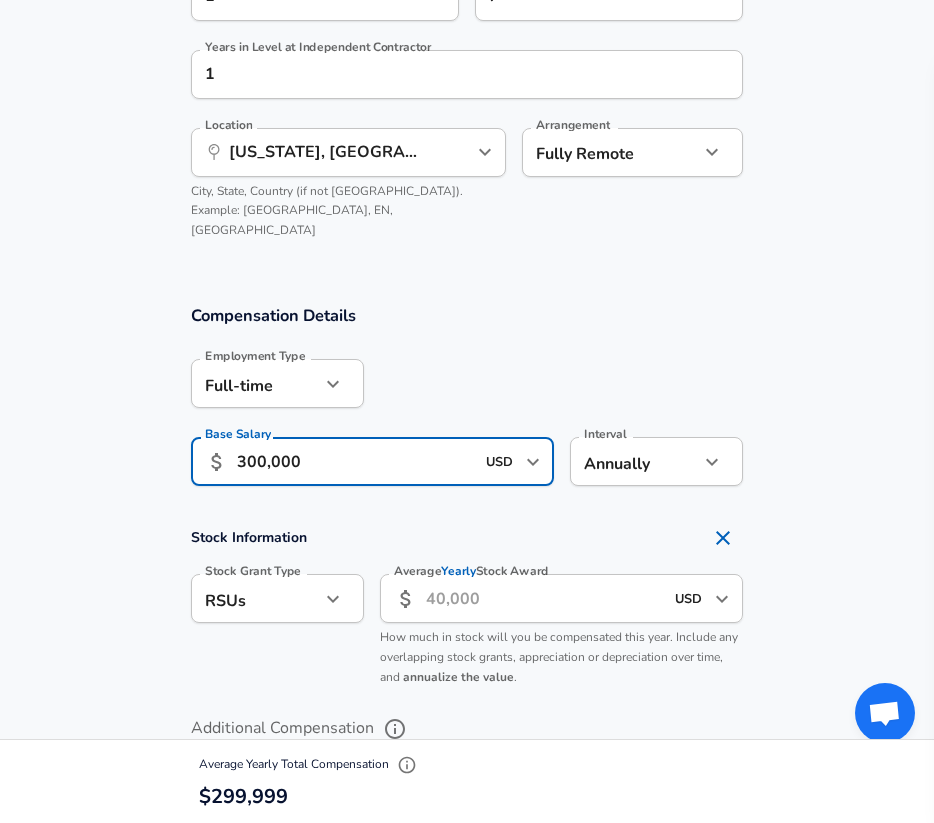click on "Restart Add Your Salary Upload your offer letter   to verify your submission Enhance Privacy and Anonymity No Automatically hides specific fields until there are enough submissions to safely display the full details.   More Details Based on your submission and the data points that we have already collected, we will automatically hide and anonymize specific fields if there aren't enough data points to remain sufficiently anonymous. Company & Title Information   Enter the company you received your offer from Company Independent Contractor Company   Select the title that closest resembles your official title. This should be similar to the title that was present on your offer letter. Title Owner Title   Select a job family that best fits your role. If you can't find one, select 'Other' to enter a custom job family Job Family Software Engineer Job Family   Select a Specialization that best fits your role. If you can't find one, select 'Other' to enter a custom specialization Select Specialization ML / AI ML / AI" at bounding box center [467, -690] 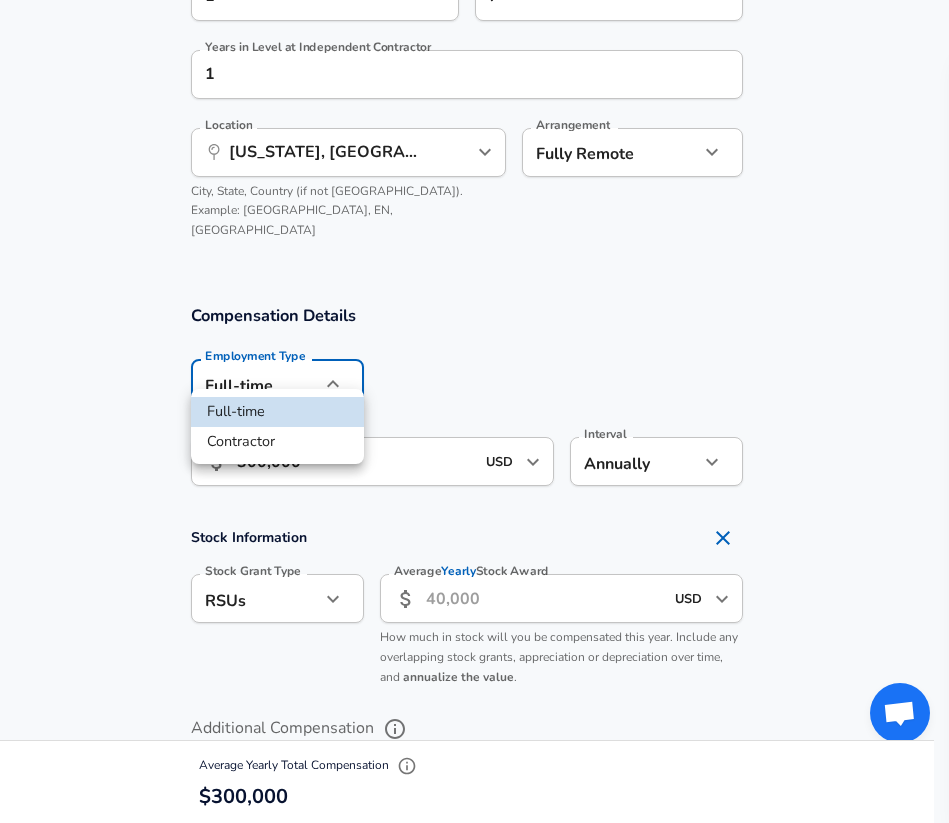 click on "Contractor" at bounding box center (277, 442) 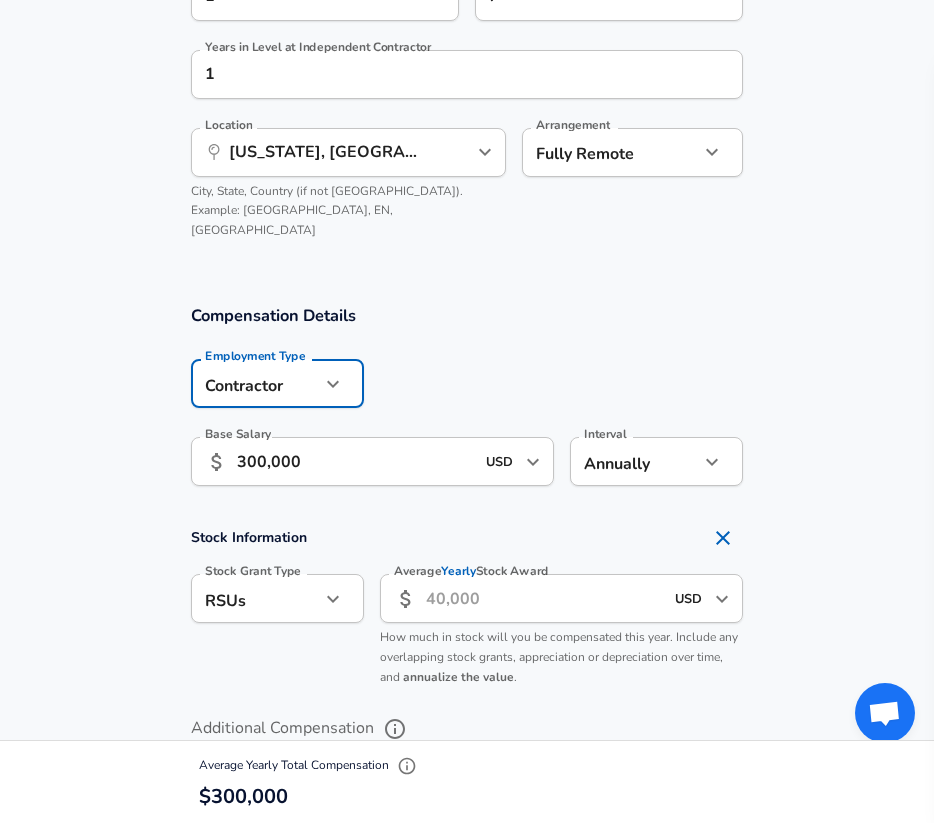 click at bounding box center [553, 382] 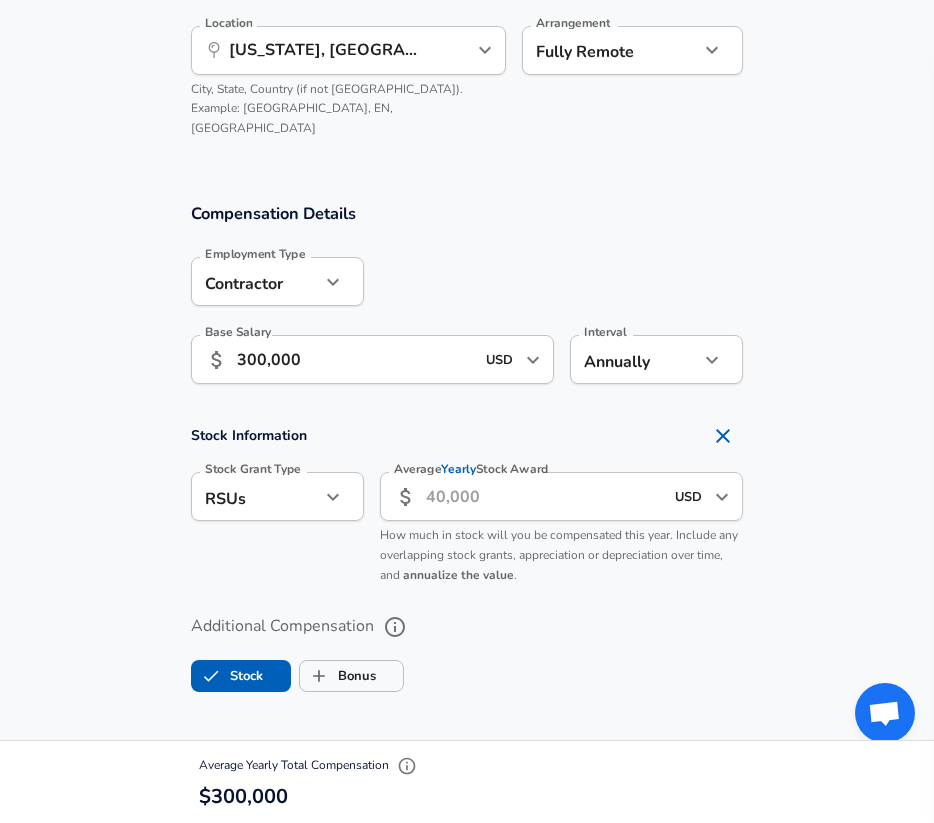 scroll, scrollTop: 1207, scrollLeft: 0, axis: vertical 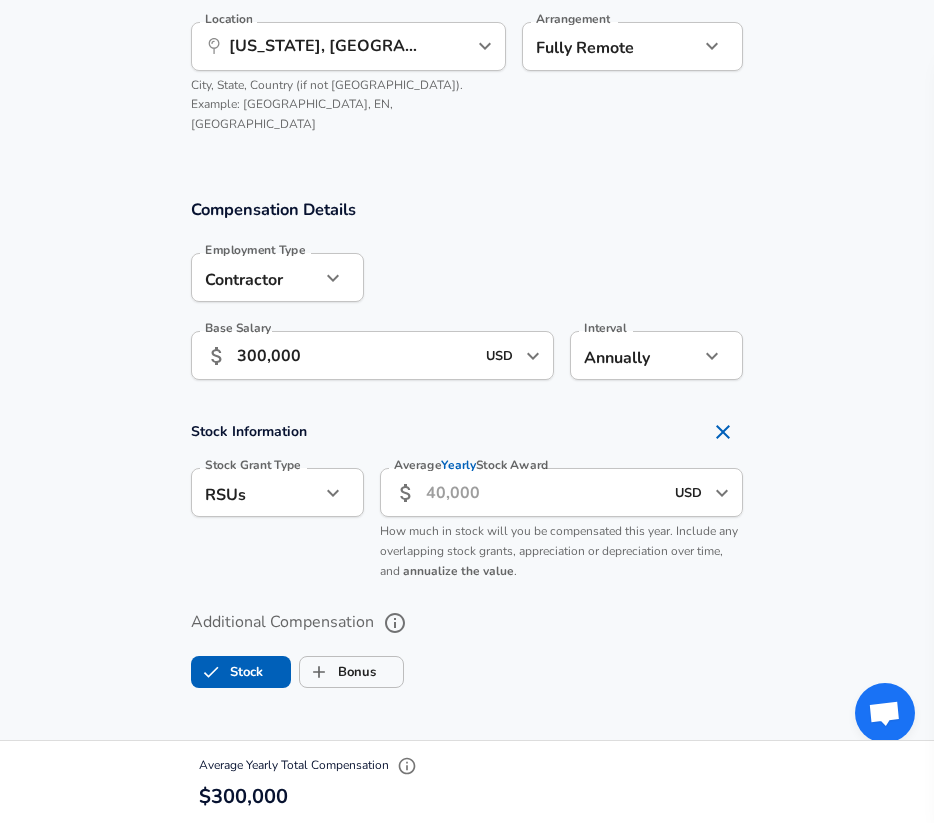click 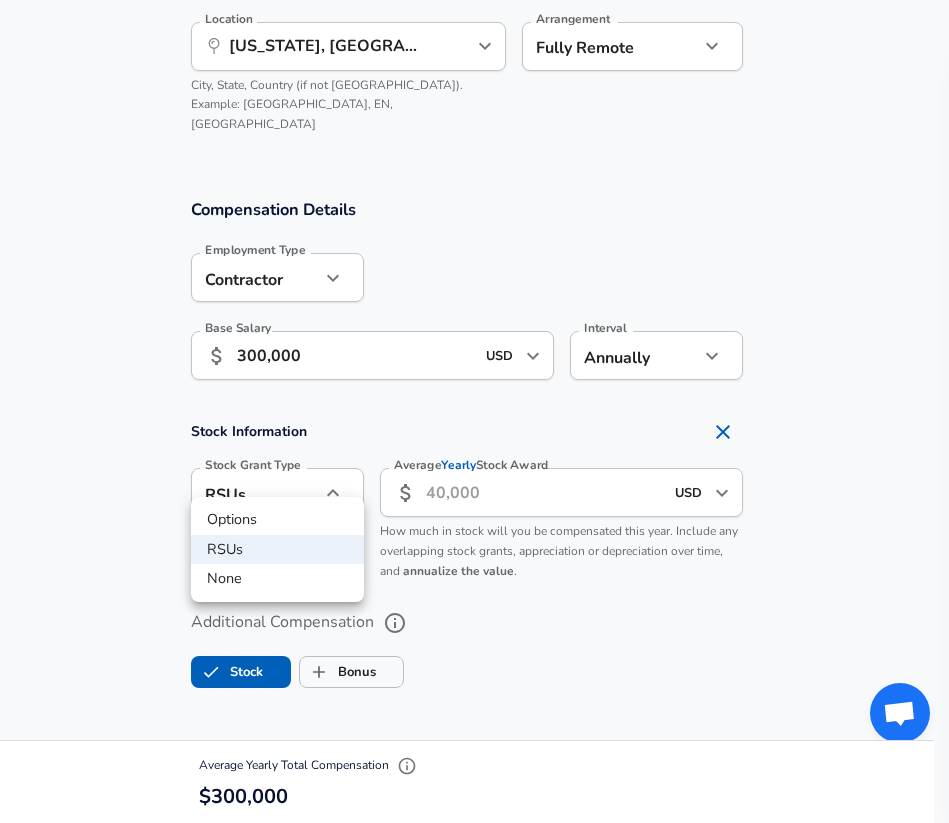 click on "None" at bounding box center [277, 579] 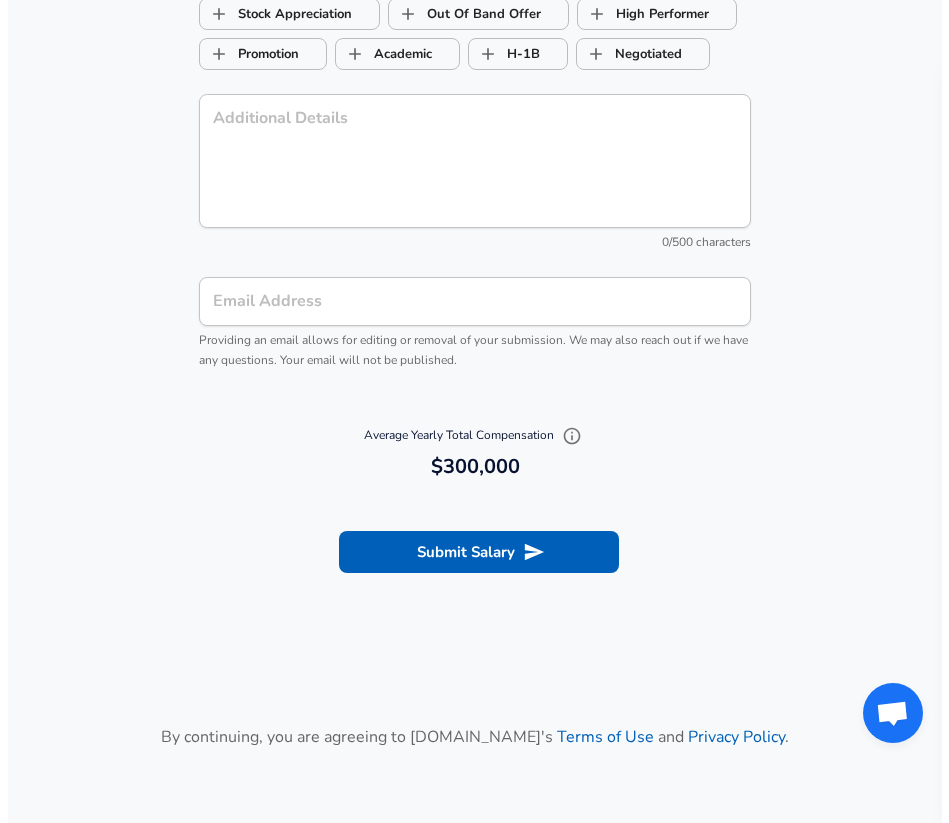 scroll, scrollTop: 2301, scrollLeft: 0, axis: vertical 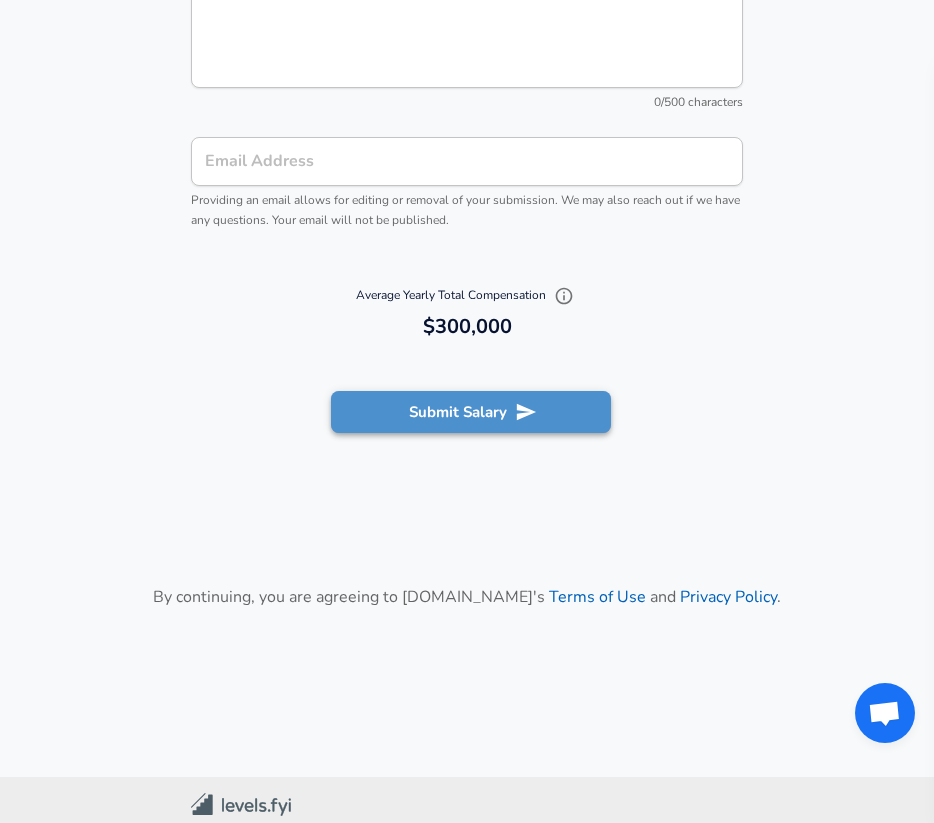 click on "Submit Salary" at bounding box center (471, 412) 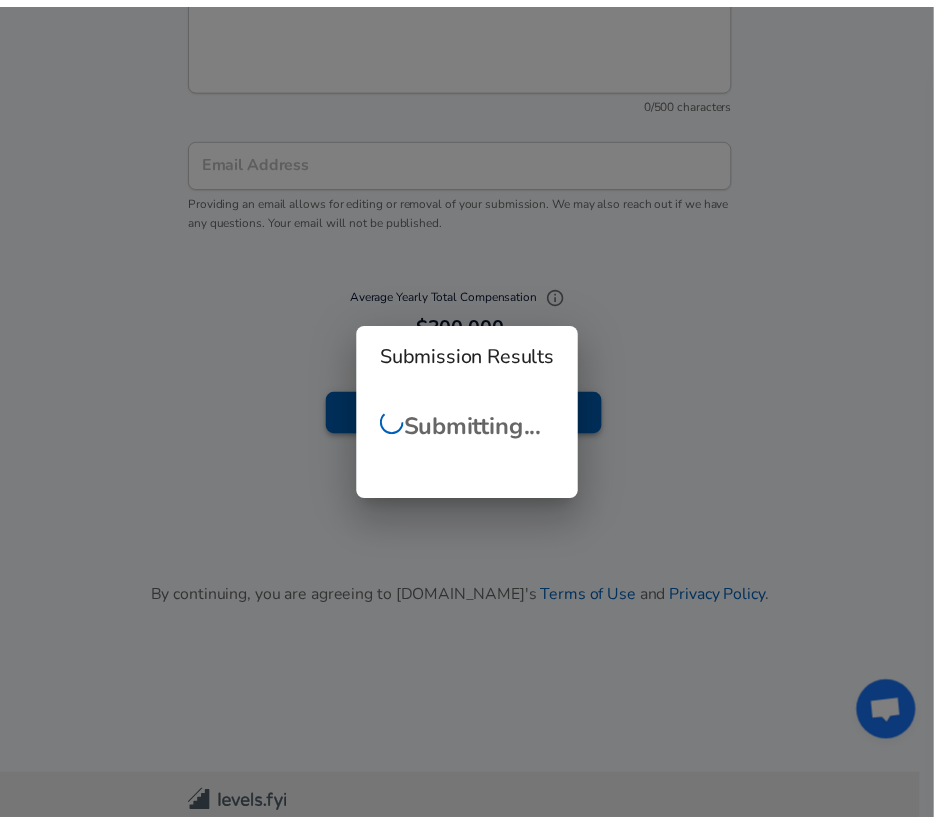 scroll, scrollTop: 2340, scrollLeft: 0, axis: vertical 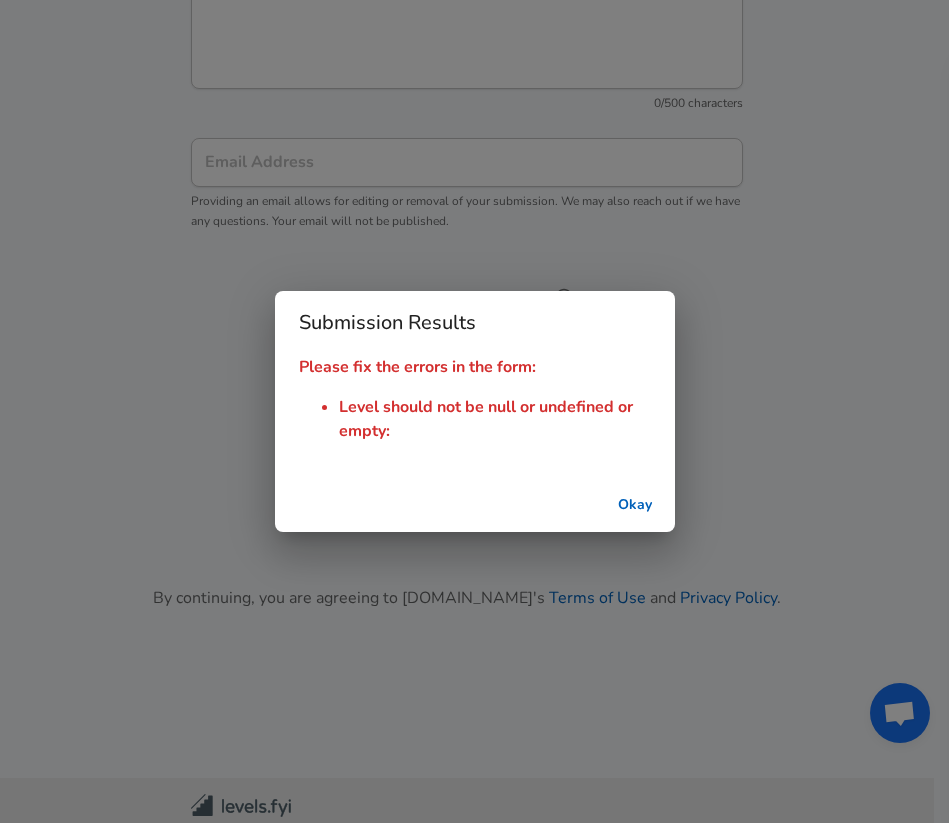 click on "Okay" at bounding box center (635, 505) 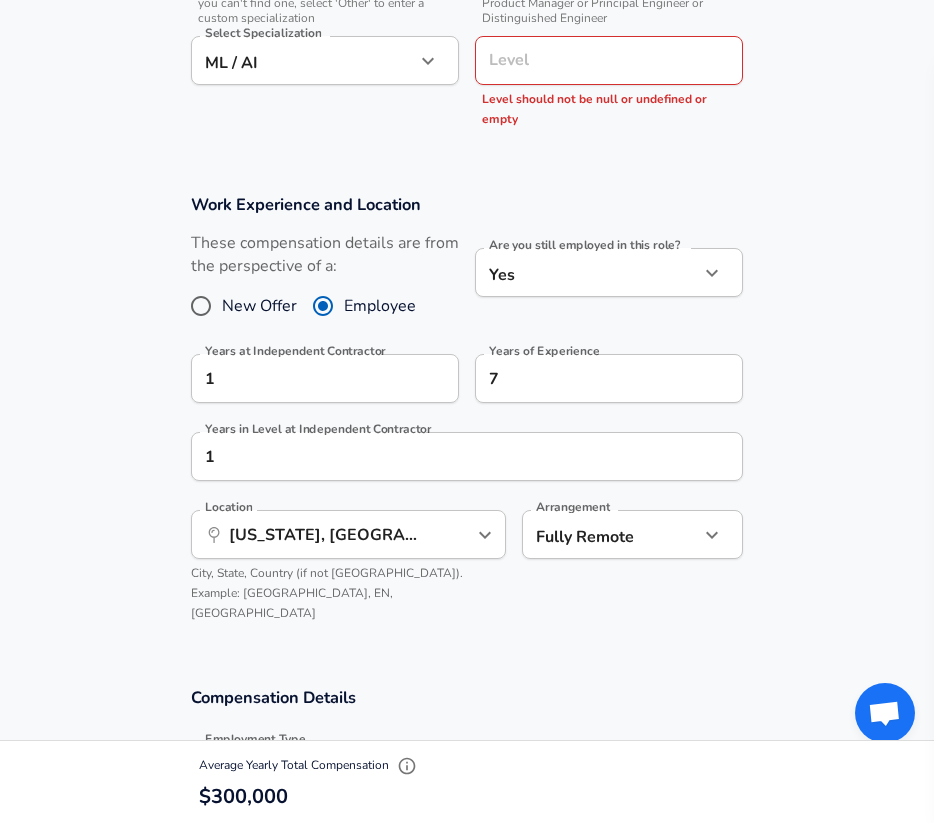 scroll, scrollTop: 475, scrollLeft: 0, axis: vertical 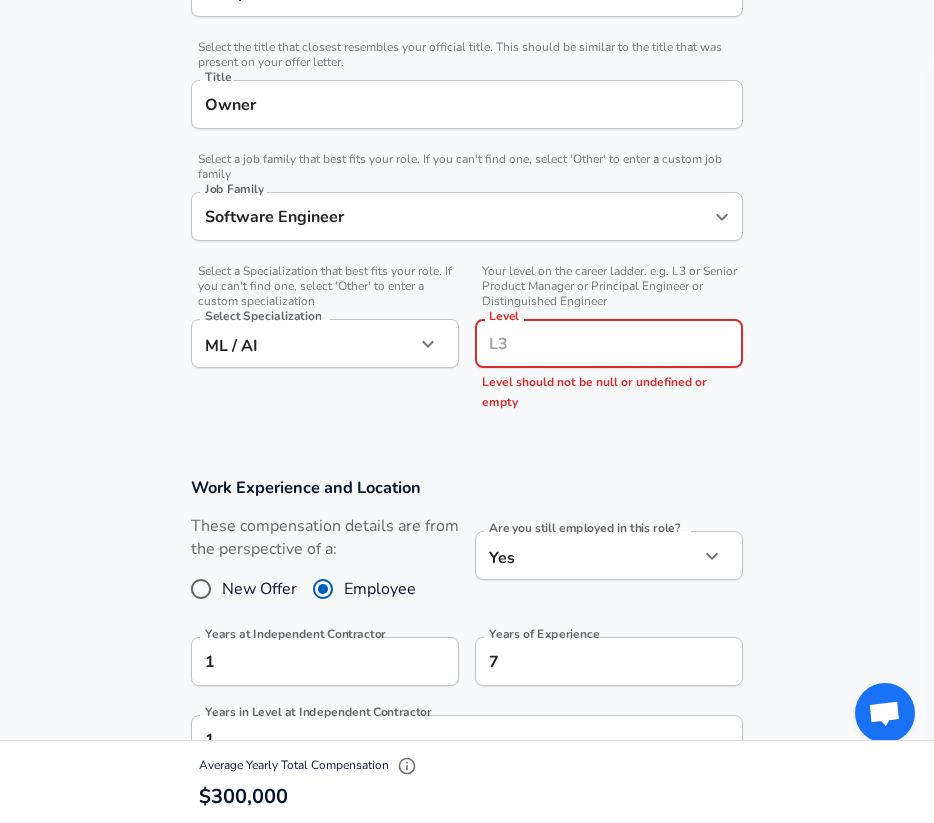 click on "Level" at bounding box center (609, 343) 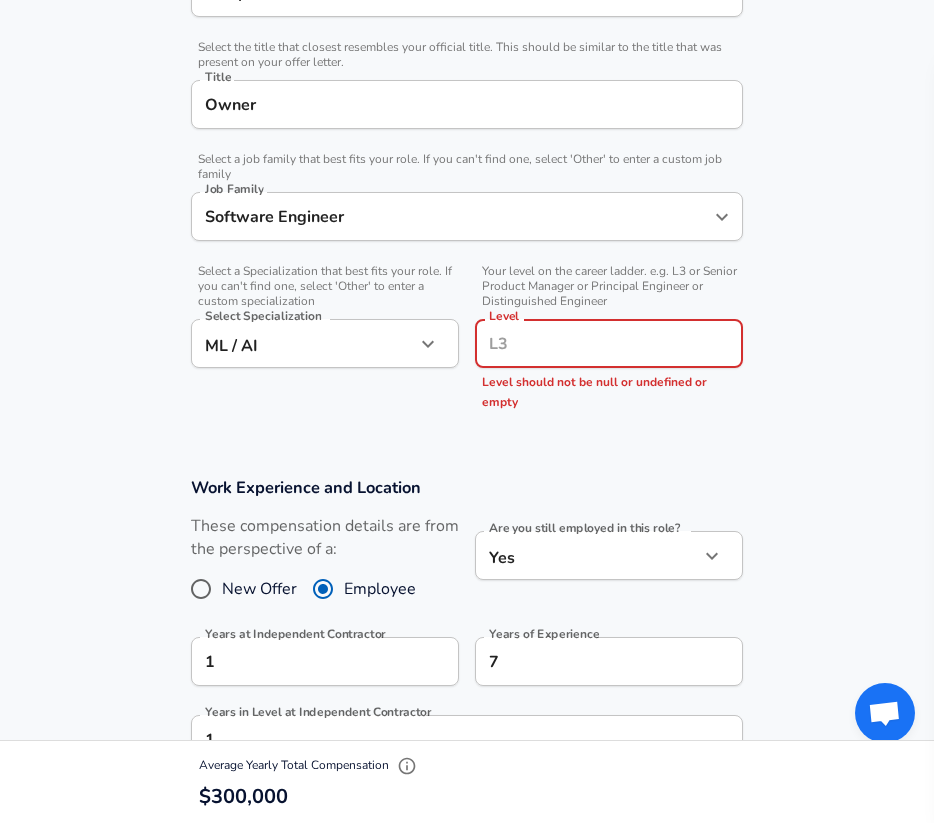 type on "l" 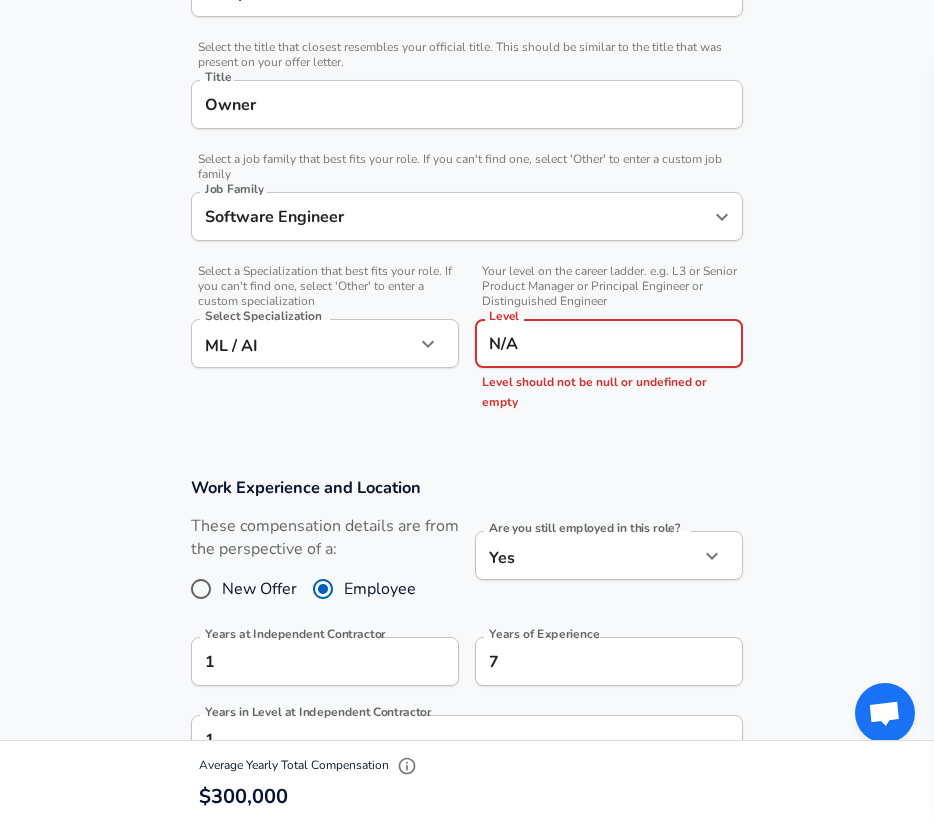 type on "N/A" 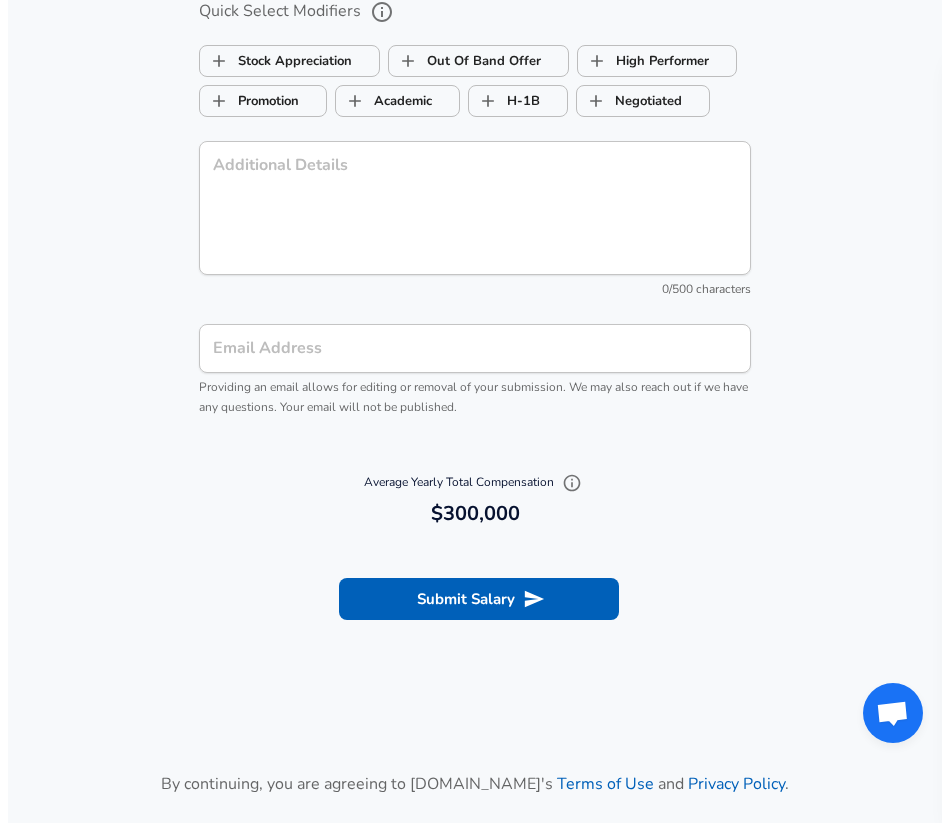 scroll, scrollTop: 2335, scrollLeft: 0, axis: vertical 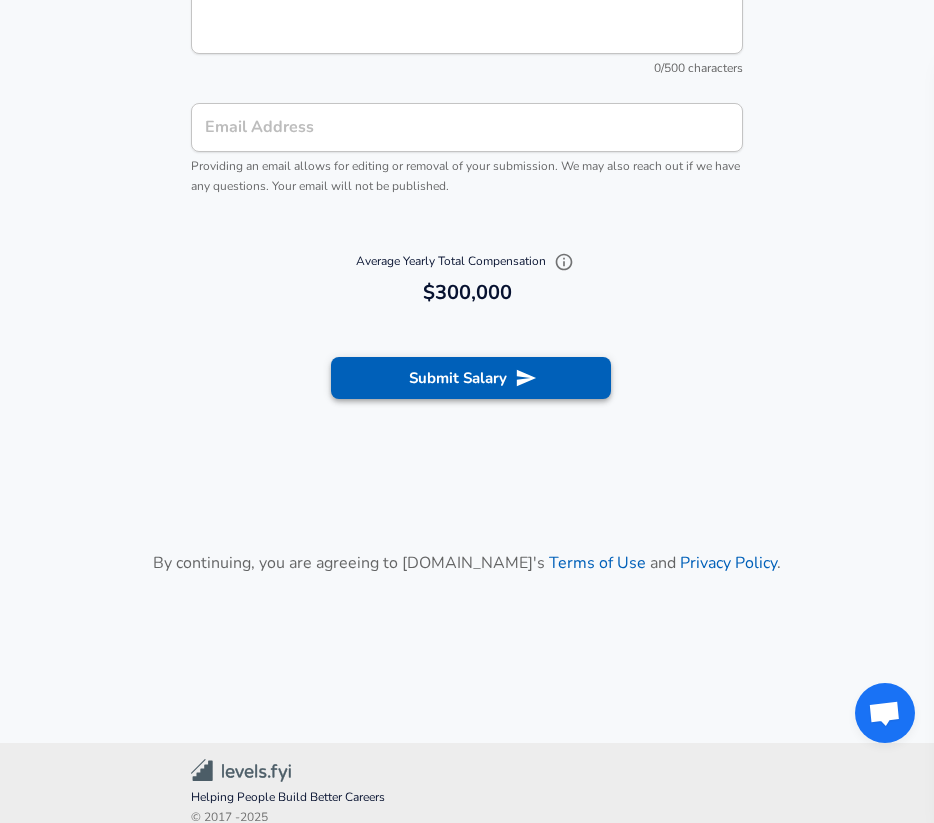 click on "Submit Salary" at bounding box center (471, 378) 